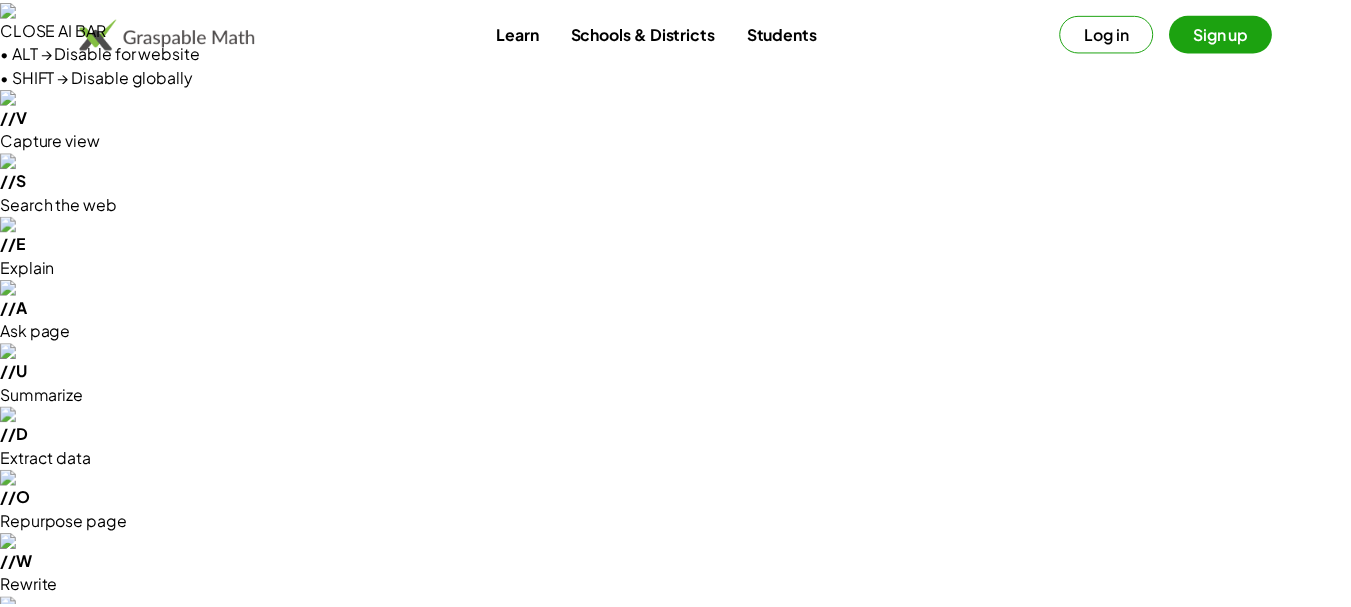 scroll, scrollTop: 0, scrollLeft: 0, axis: both 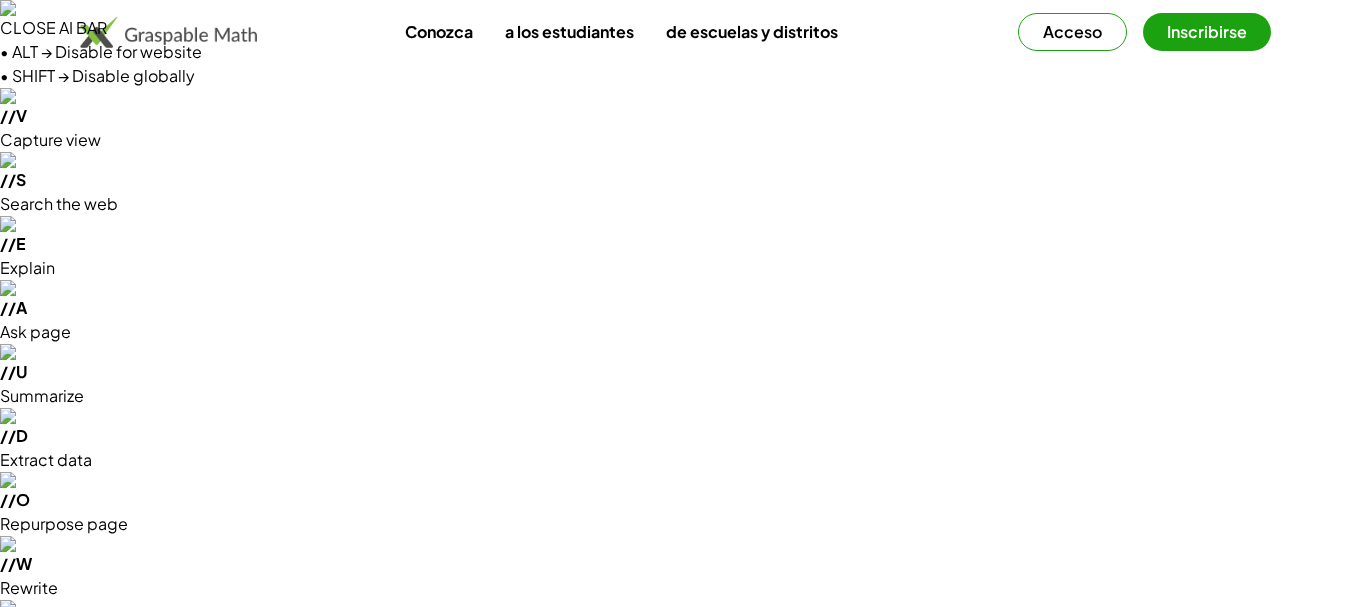 click on "Acceso" at bounding box center (1072, 32) 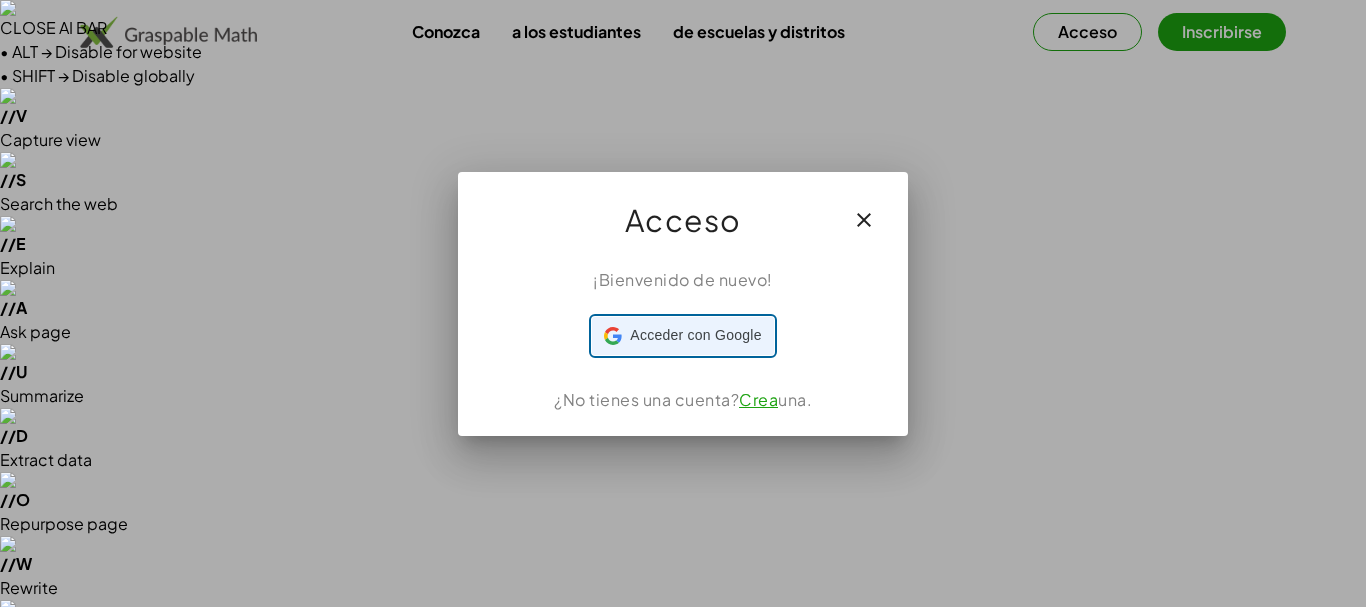 click on "Acceder con Google" at bounding box center (695, 335) 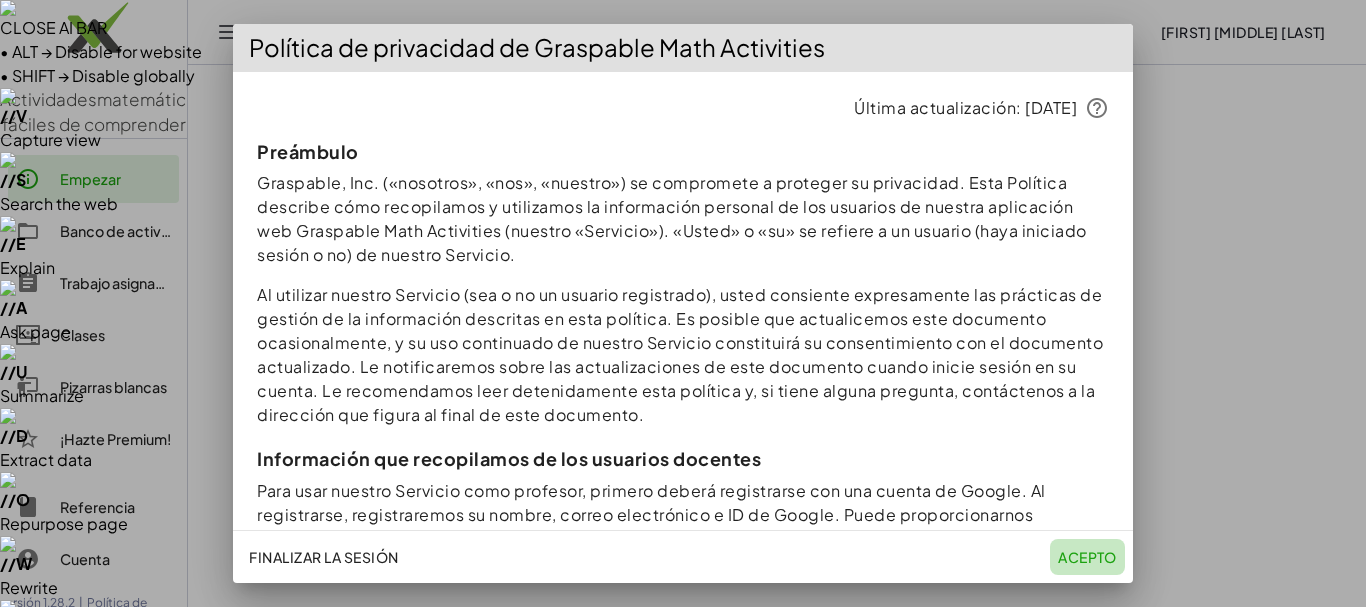 click on "Acepto" at bounding box center [1087, 557] 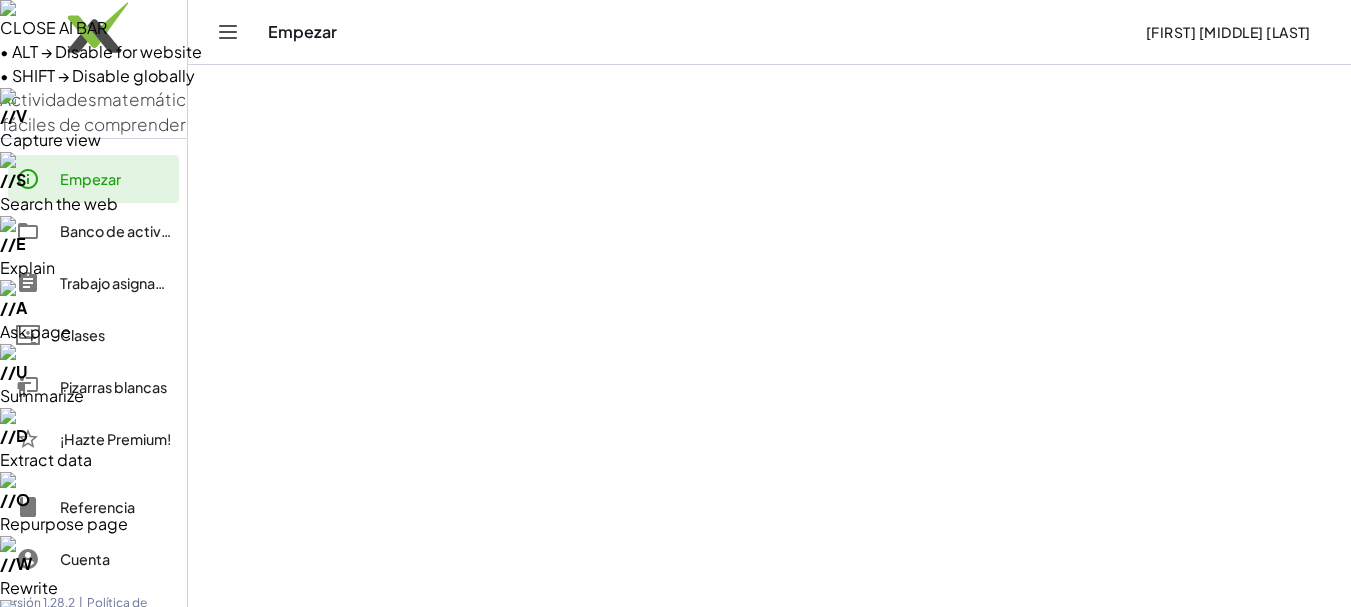 click at bounding box center (770, 1129) 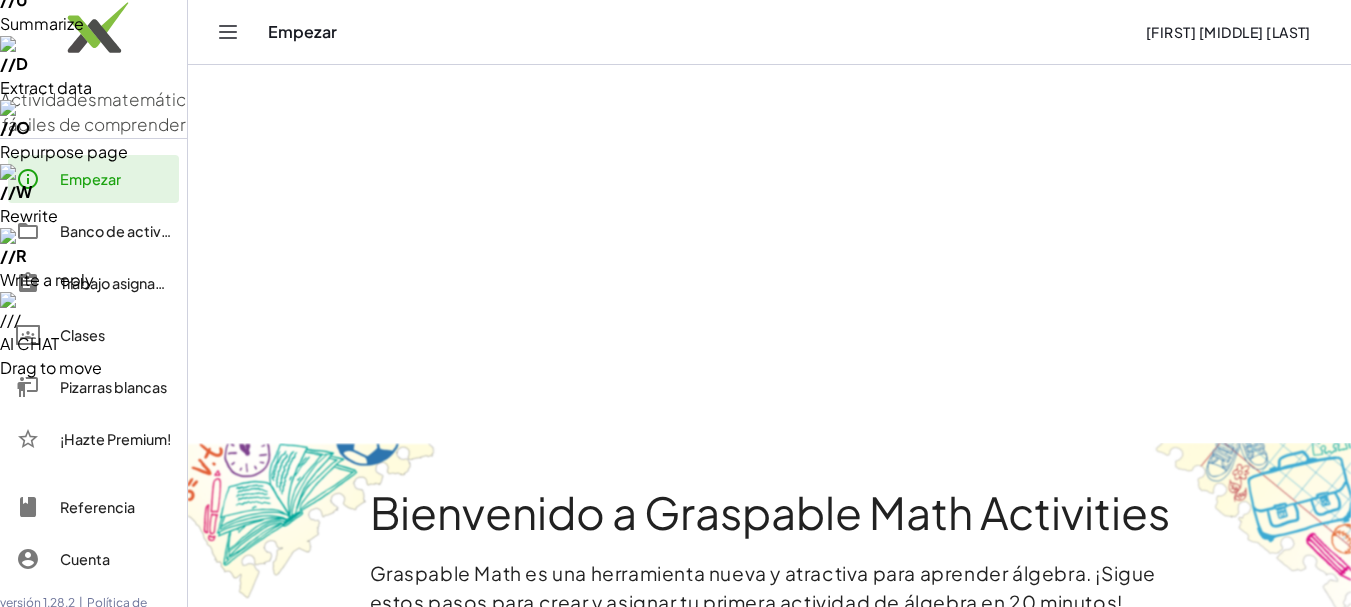 scroll, scrollTop: 0, scrollLeft: 0, axis: both 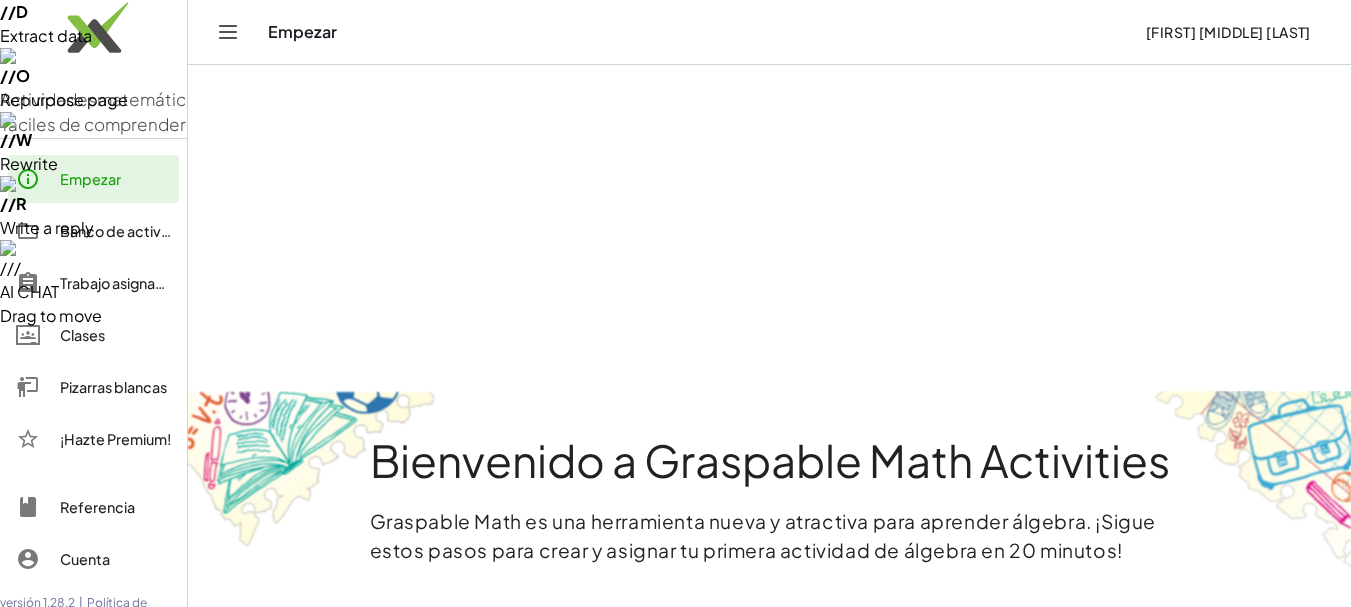 click at bounding box center [770, 1149] 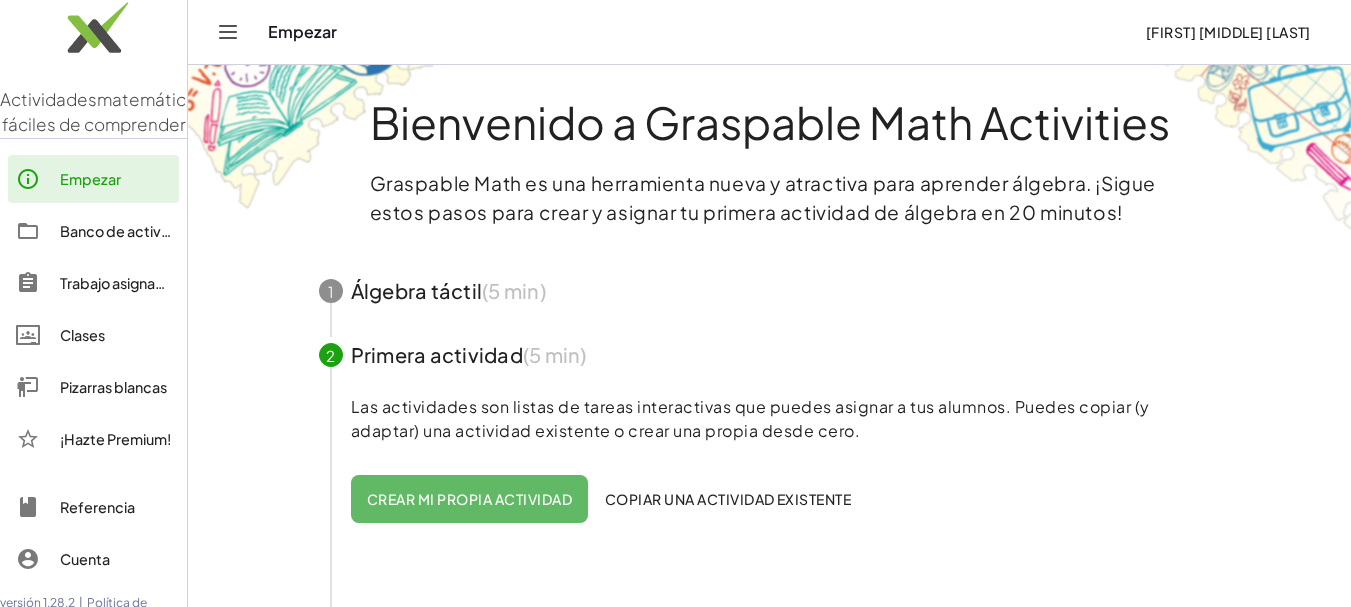 scroll, scrollTop: 791, scrollLeft: 0, axis: vertical 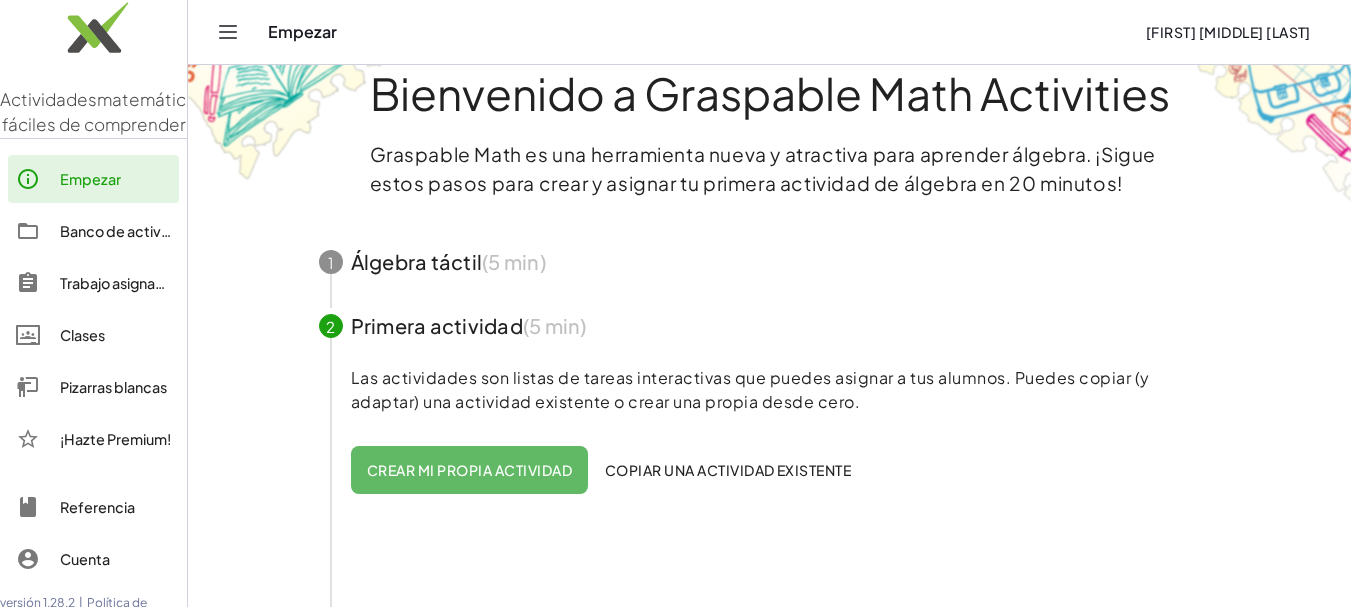 click at bounding box center [770, 1195] 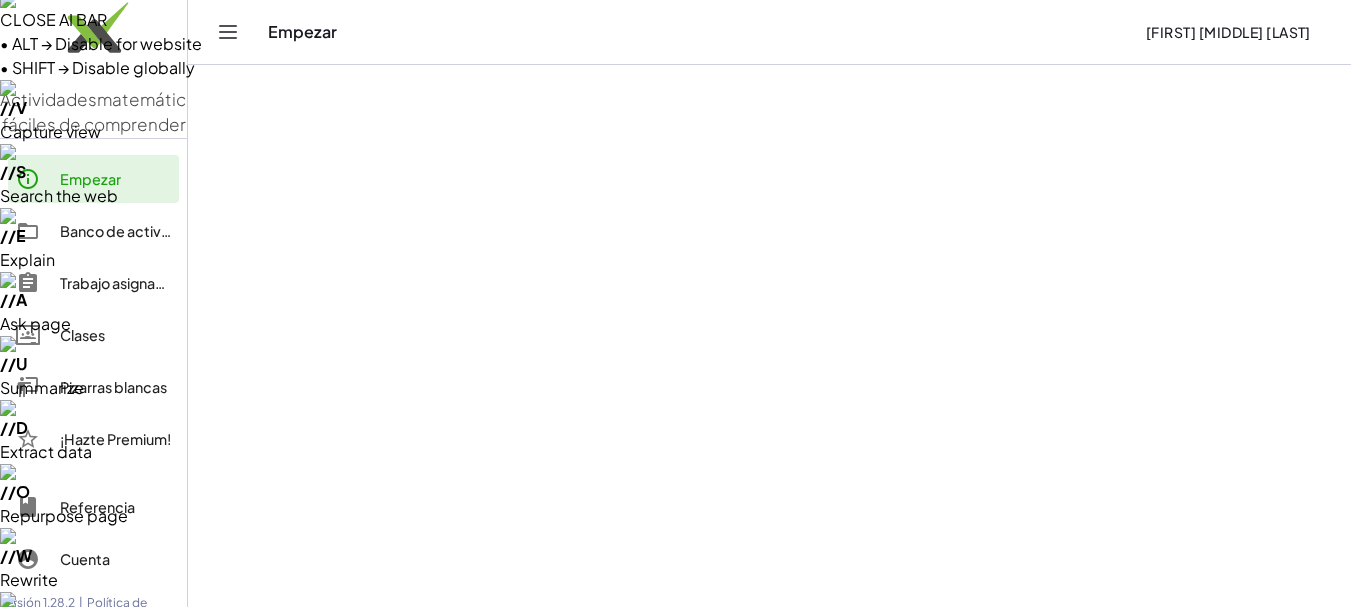 scroll, scrollTop: 0, scrollLeft: 0, axis: both 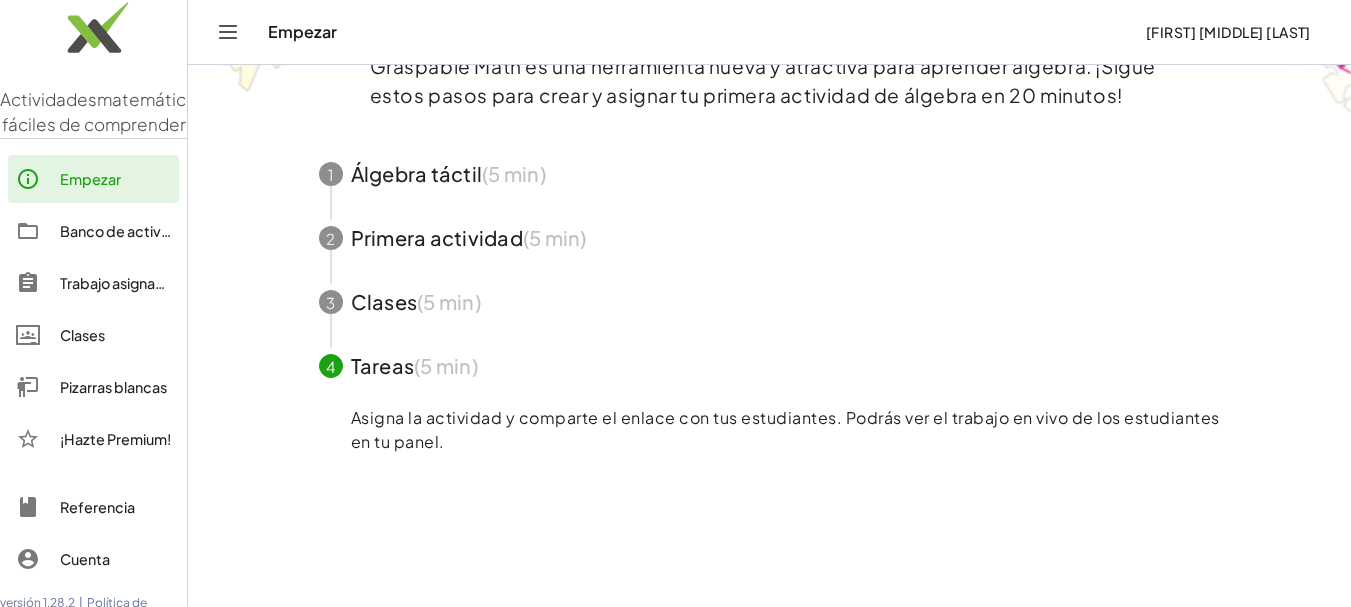 click on "Continuar" at bounding box center (410, 1153) 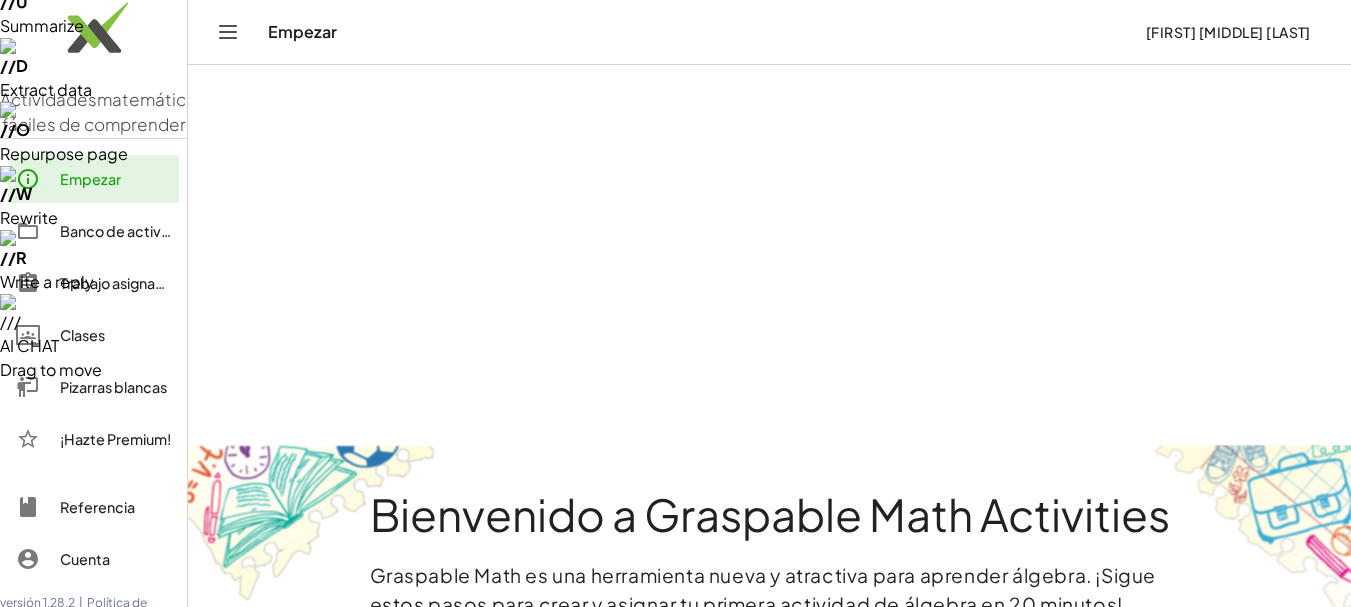scroll, scrollTop: 344, scrollLeft: 0, axis: vertical 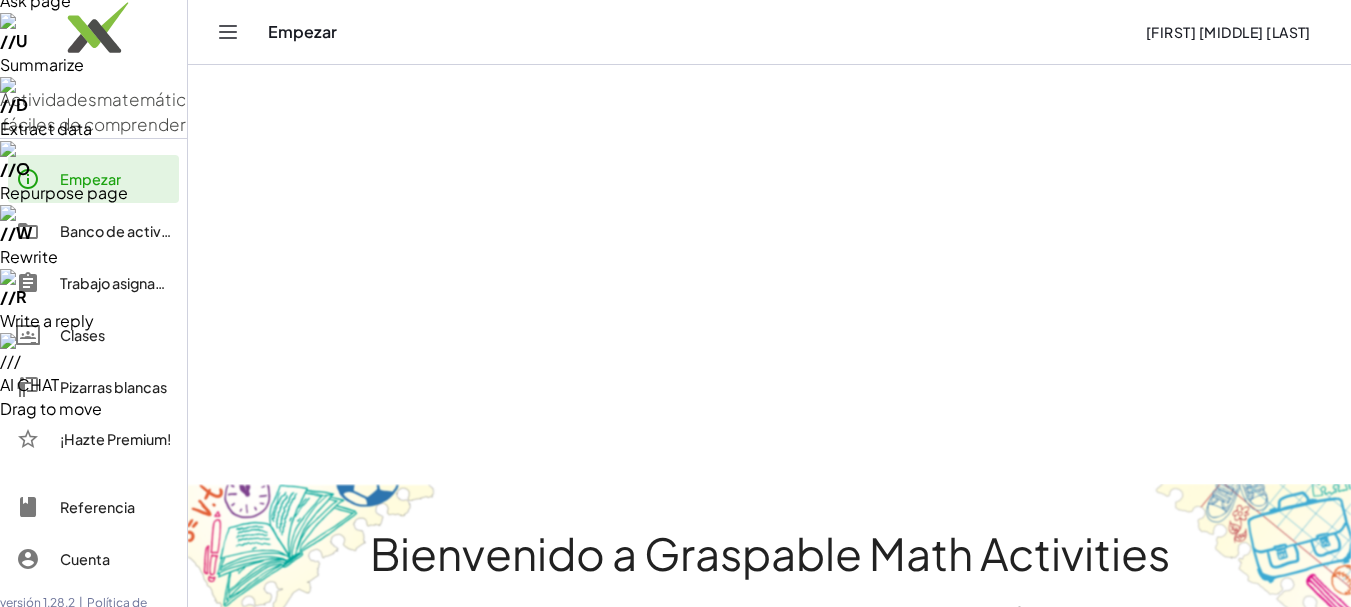 click on "Actividades" at bounding box center (48, 99) 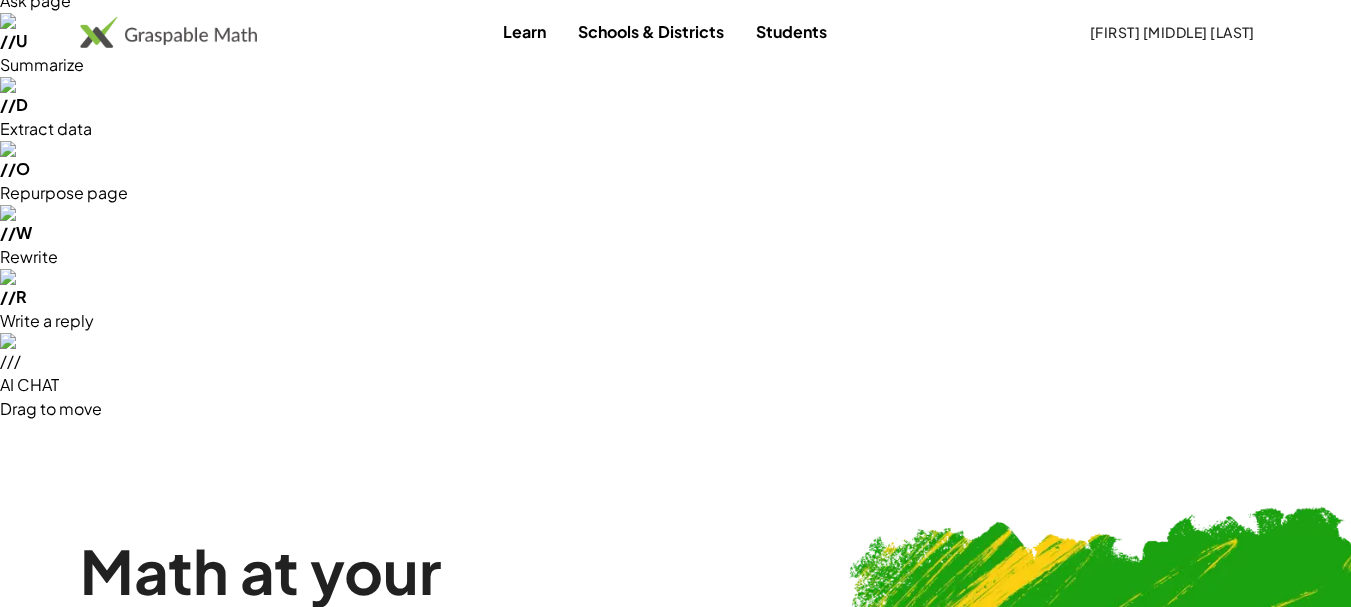 scroll, scrollTop: 0, scrollLeft: 0, axis: both 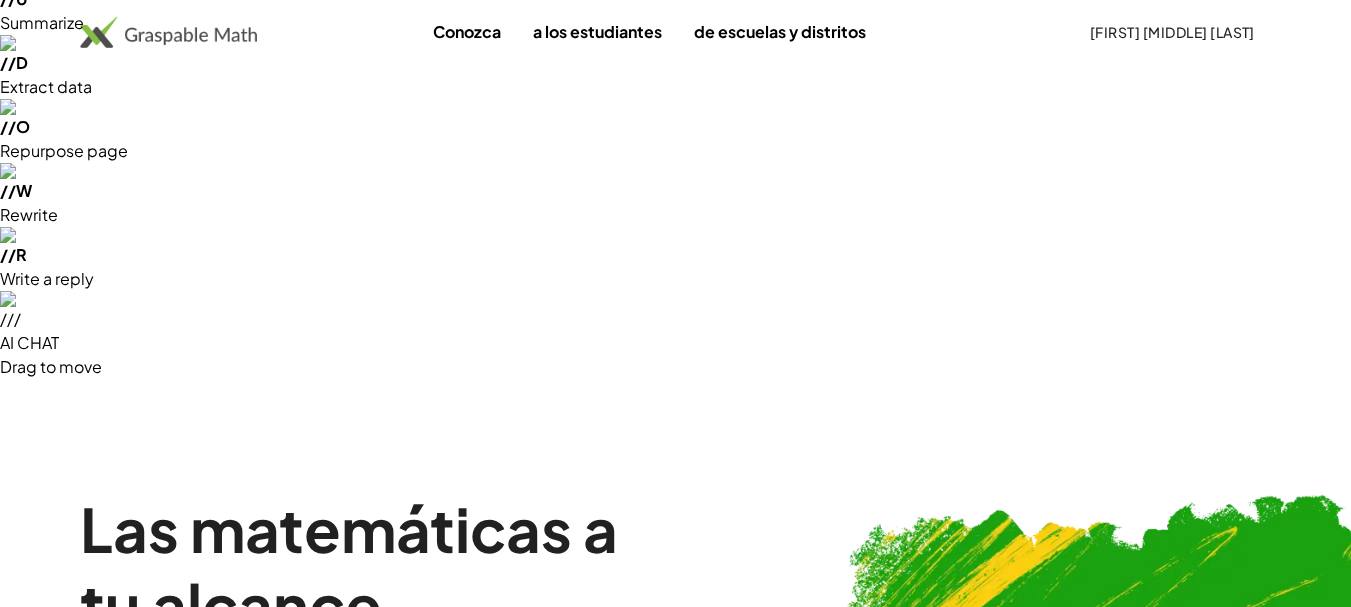 click on "Pizarra de matemáticas abierta" at bounding box center [253, 867] 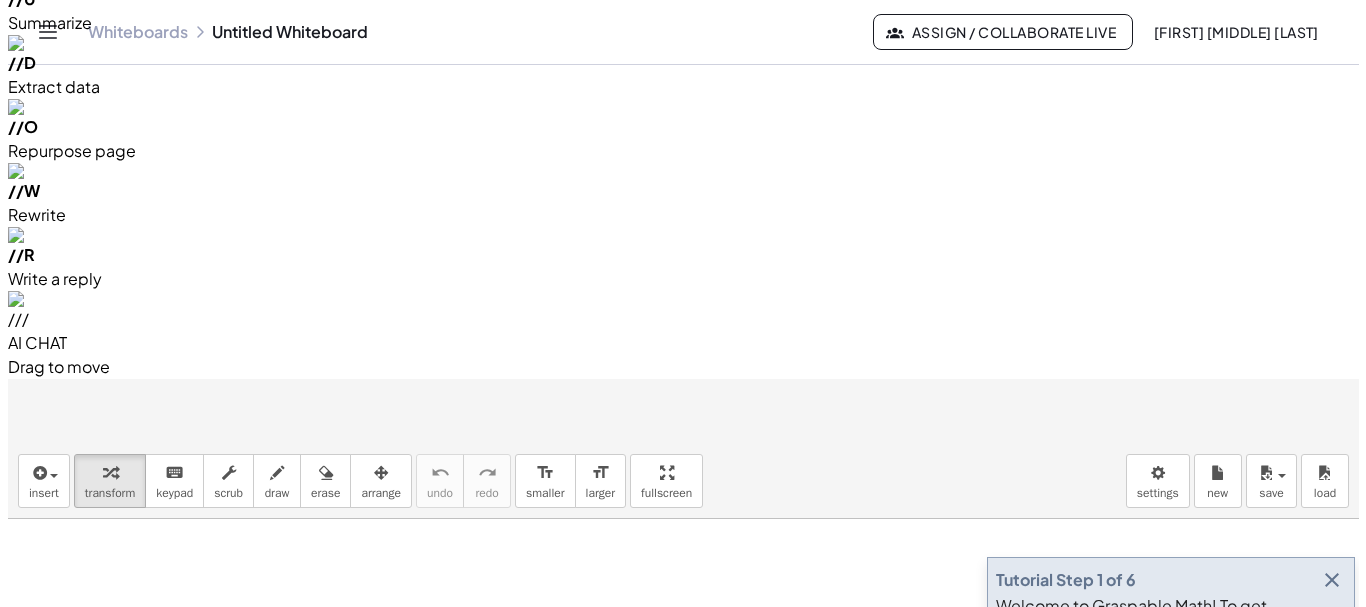 scroll, scrollTop: 0, scrollLeft: 0, axis: both 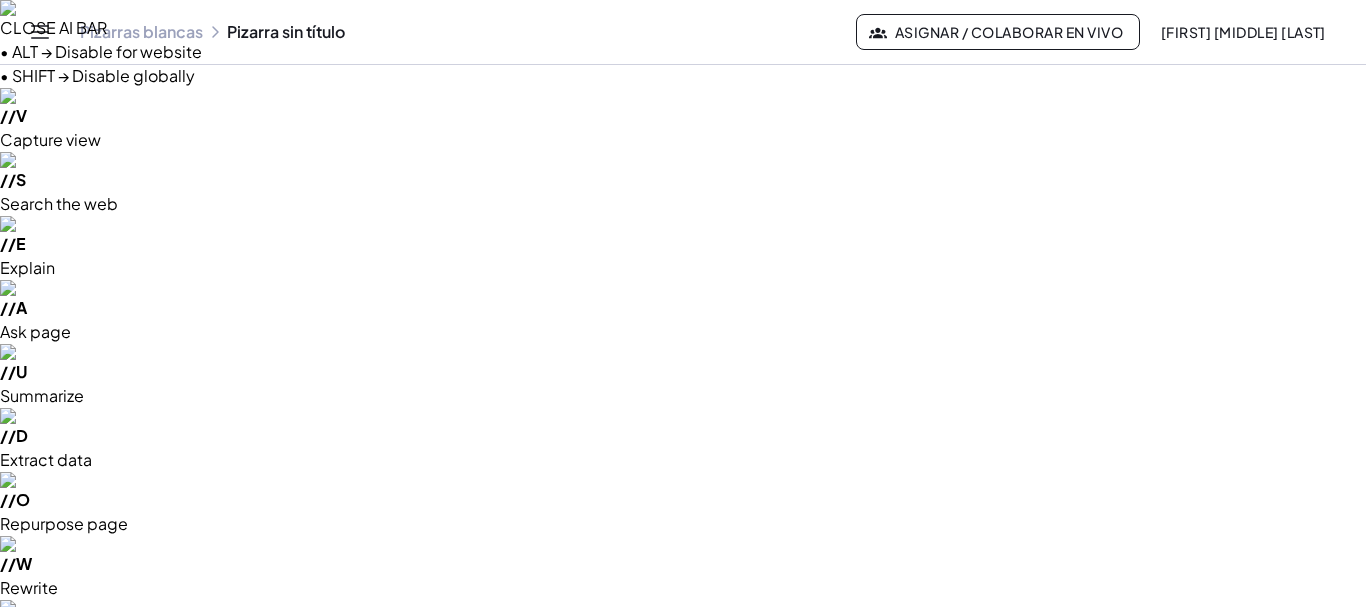 click on "Próximo" at bounding box center [1230, 1332] 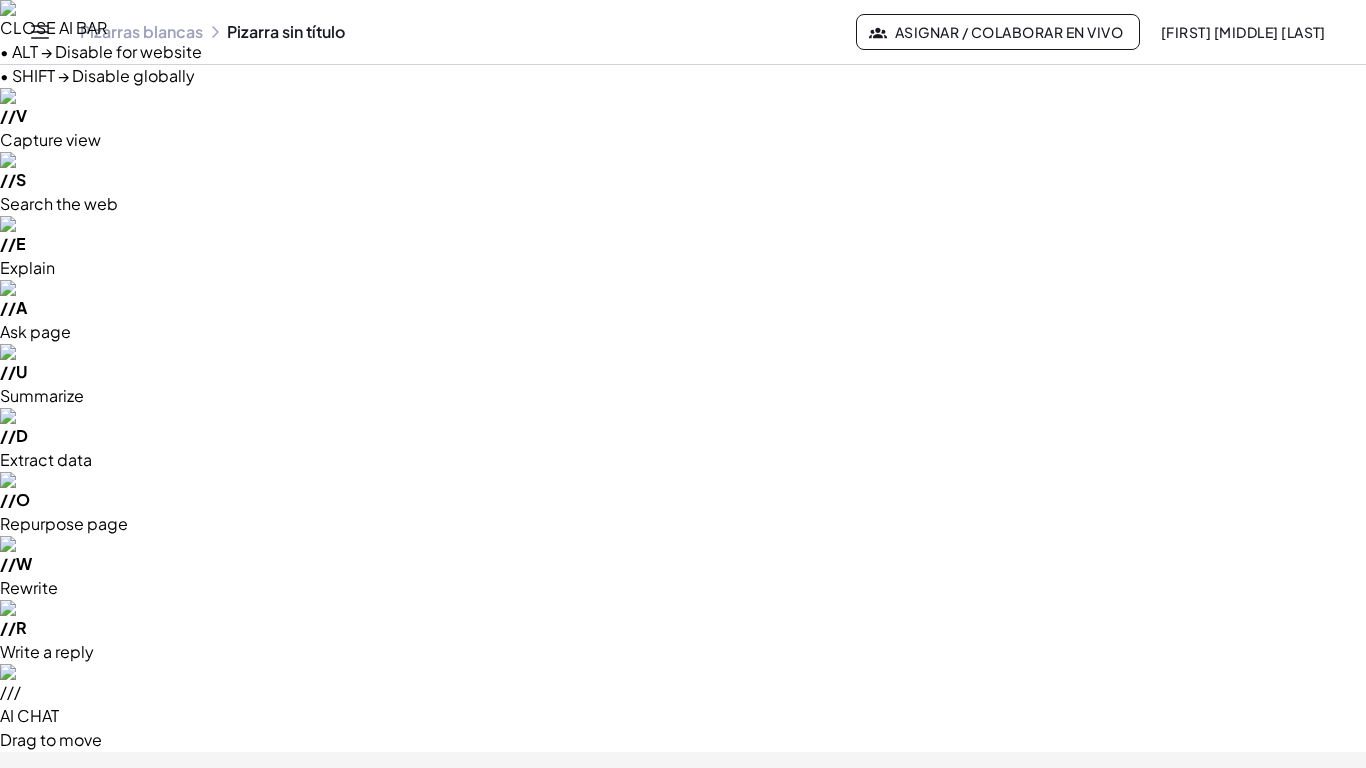 drag, startPoint x: 717, startPoint y: 119, endPoint x: 717, endPoint y: 240, distance: 121 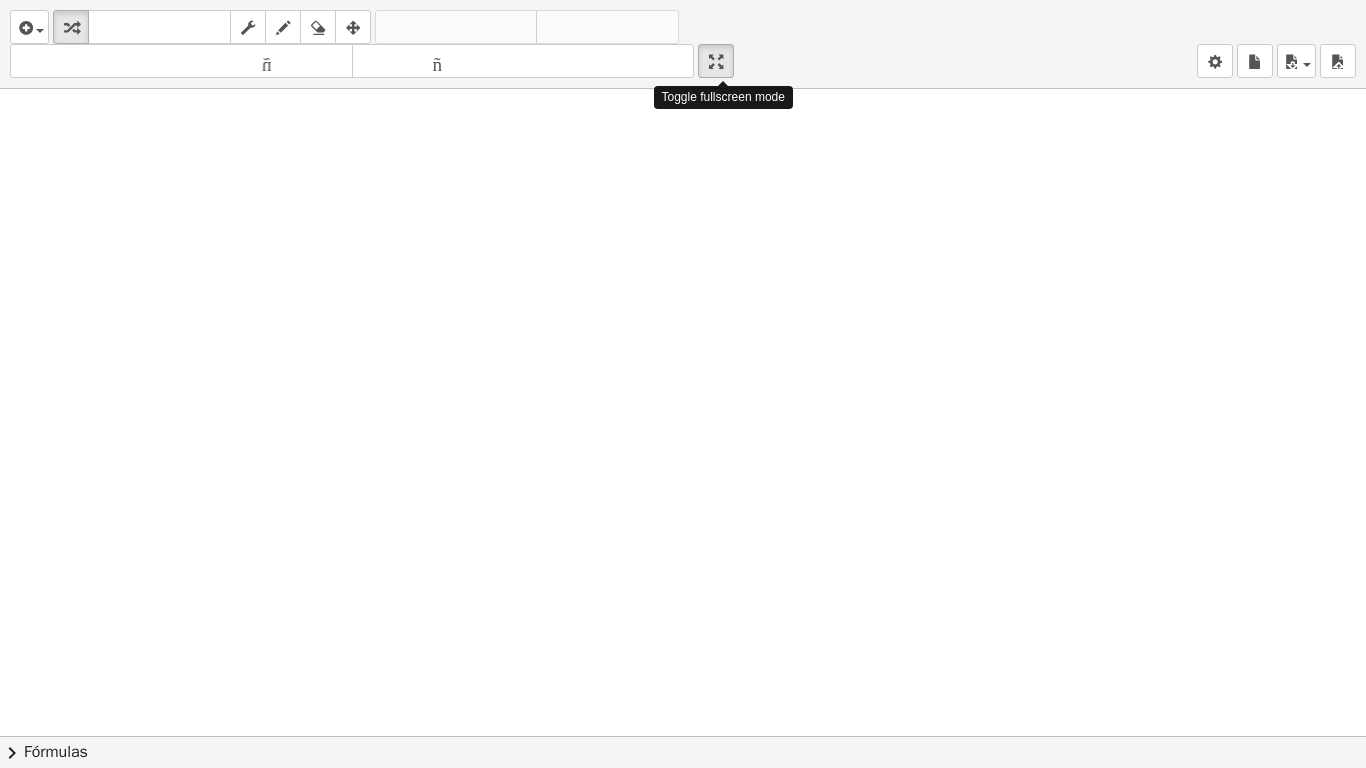 click on "insertar Seleccione uno: Expresión matemática Función Texto Vídeo de YouTube Graficando Geometría Geometría 3D transformar teclado teclado fregar dibujar borrar arreglar deshacer deshacer rehacer rehacer tamaño_del_formato menor tamaño_del_formato más grande pantalla completa carga   ahorrar nuevo ajustes Toggle fullscreen mode × chevron_right Fórmulas
Arrastre un lado de una fórmula sobre una expresión resaltada en el lienzo para aplicarla.
Fórmula cuadrática
+ · a · x 2 + · b · x + c = 0
⇔
x = · ( − b ± 2 √ ( + b 2 − · 4 · a · c ) ) · 2 · a
+ x 2 + · p · x + q = 0
⇔
x = − · p · 2 ± 2 √ ( + ( · p · 2 ) 2 − q )
+ x 2 + ·" at bounding box center [683, 384] 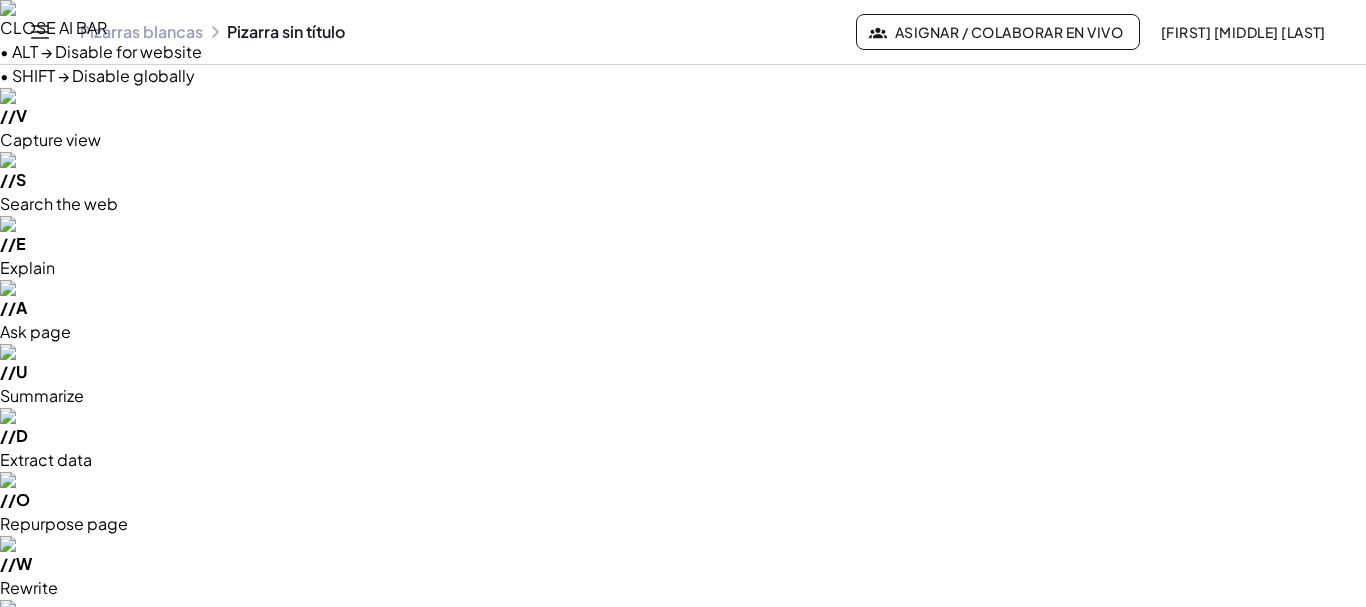 click on "Pizarras blancas" at bounding box center (141, 31) 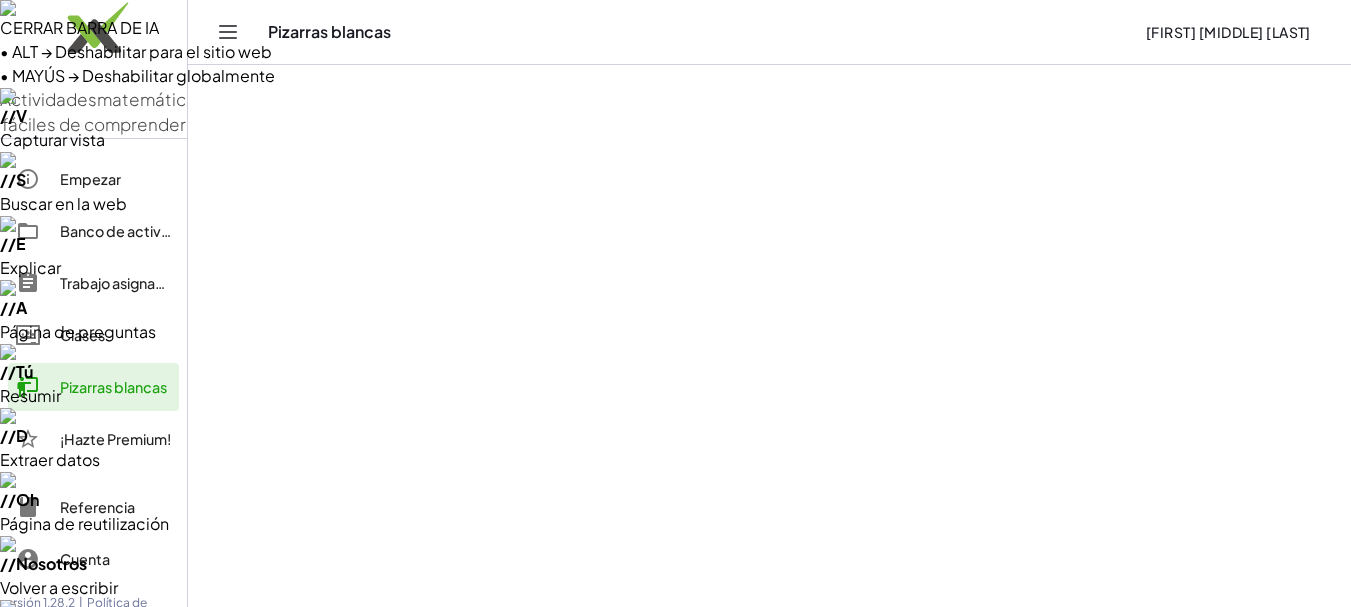 click on "matemáticas fáciles de comprender" at bounding box center [104, 112] 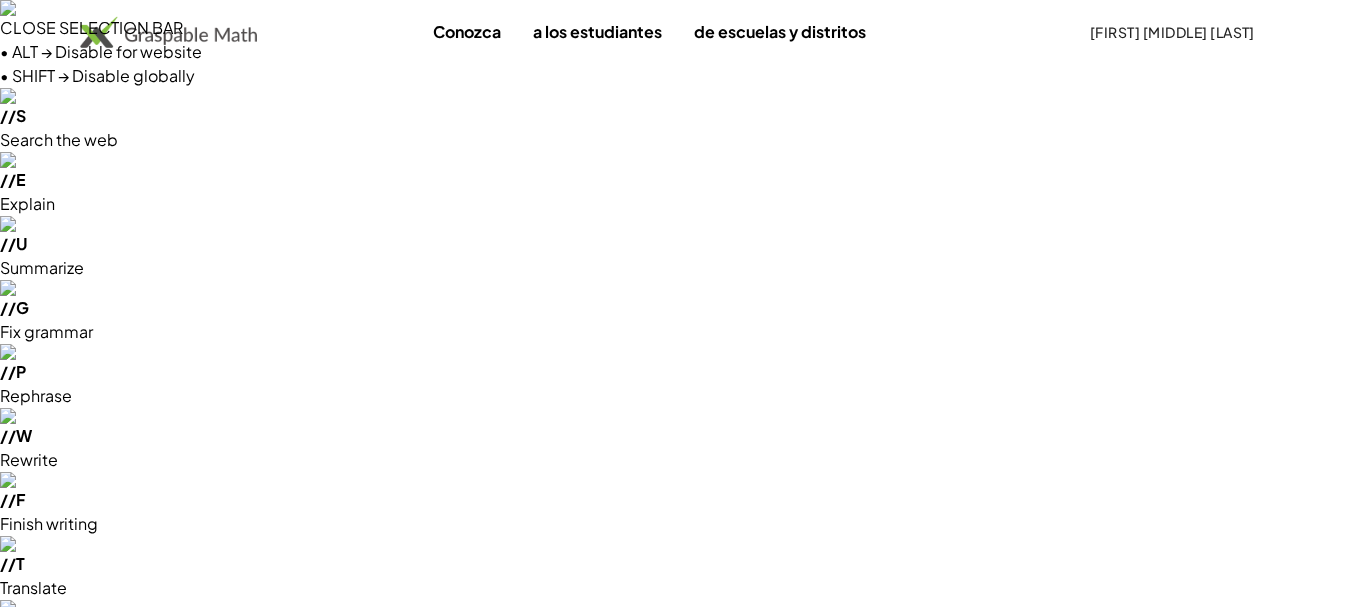drag, startPoint x: 337, startPoint y: 506, endPoint x: 364, endPoint y: 489, distance: 31.906113 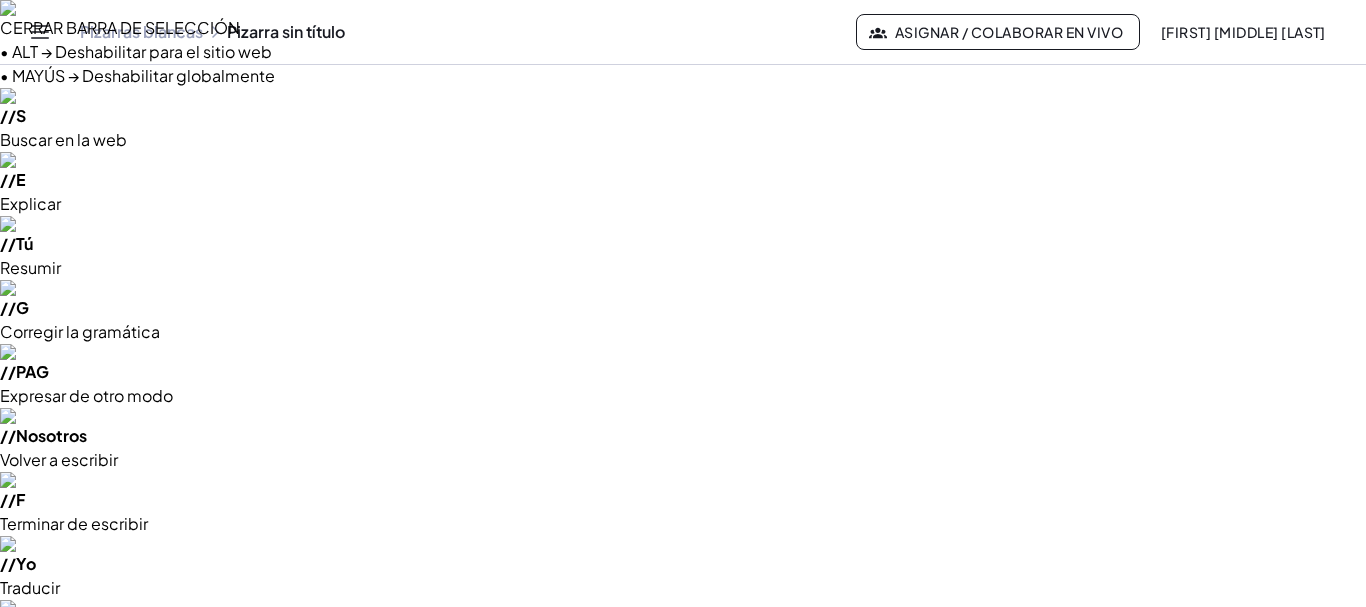 click at bounding box center [353, 845] 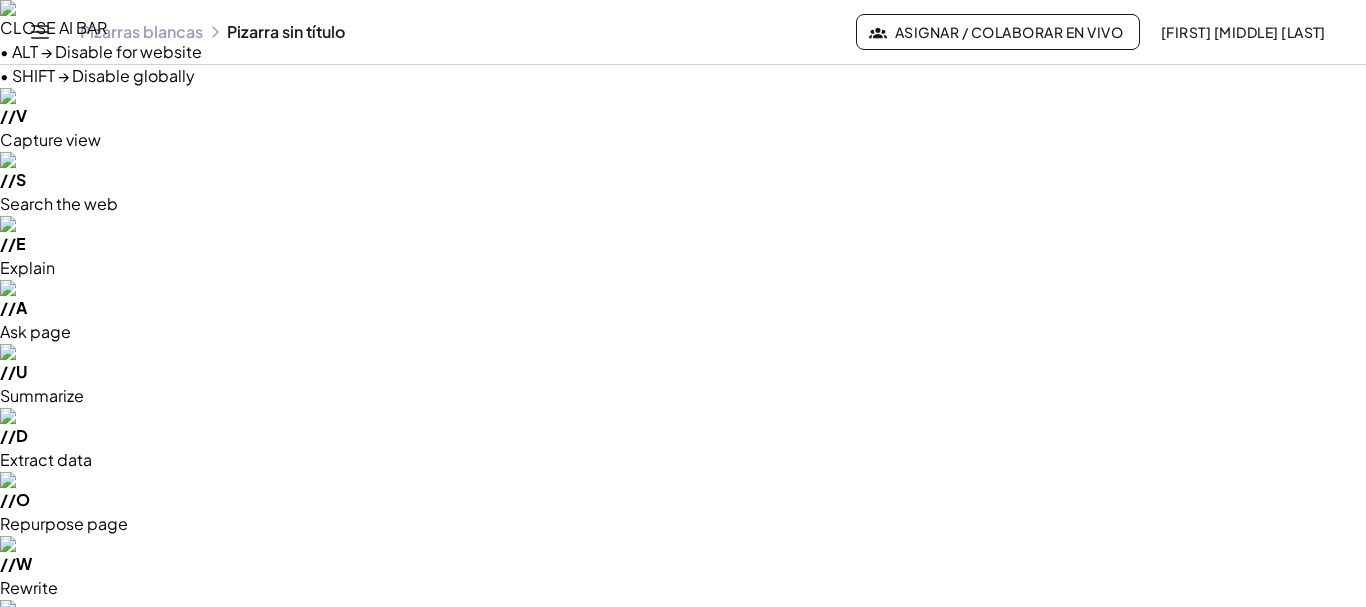 click at bounding box center (353, 845) 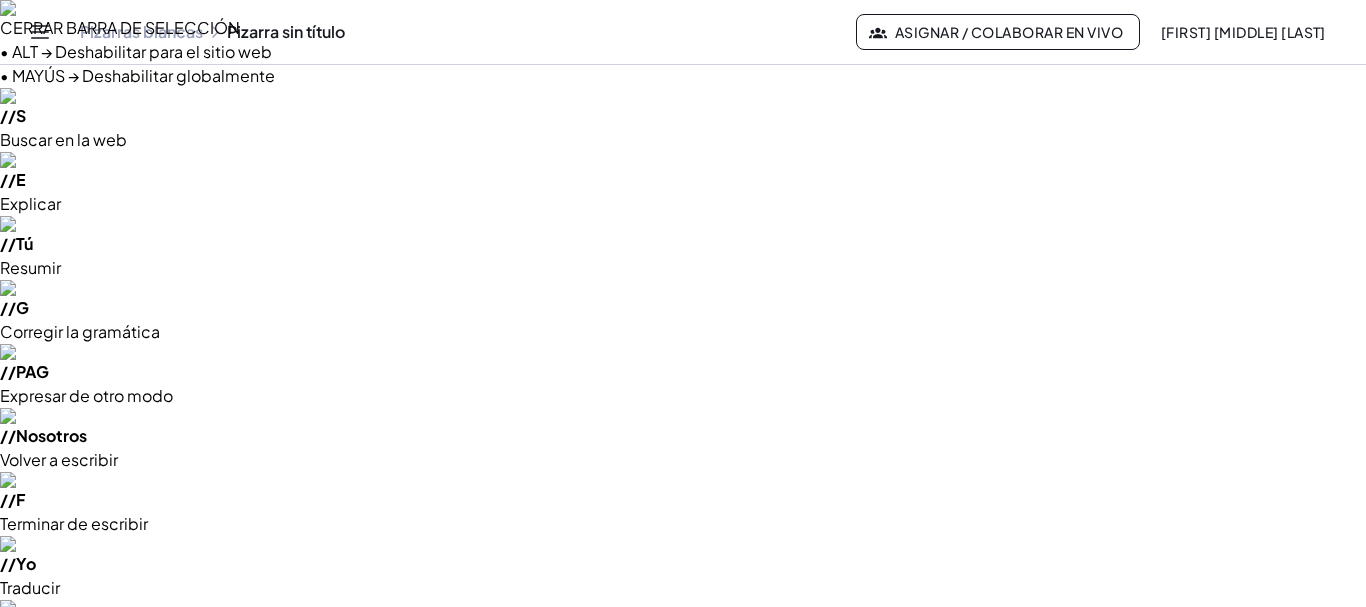 type 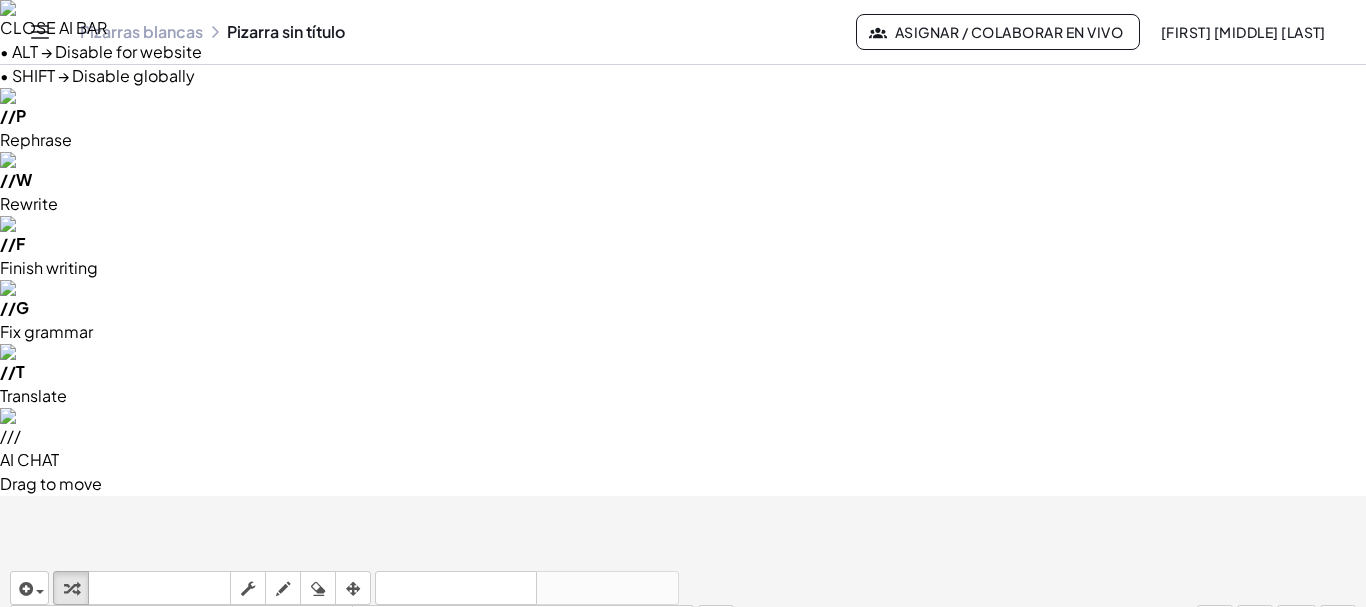 click at bounding box center [683, 1085] 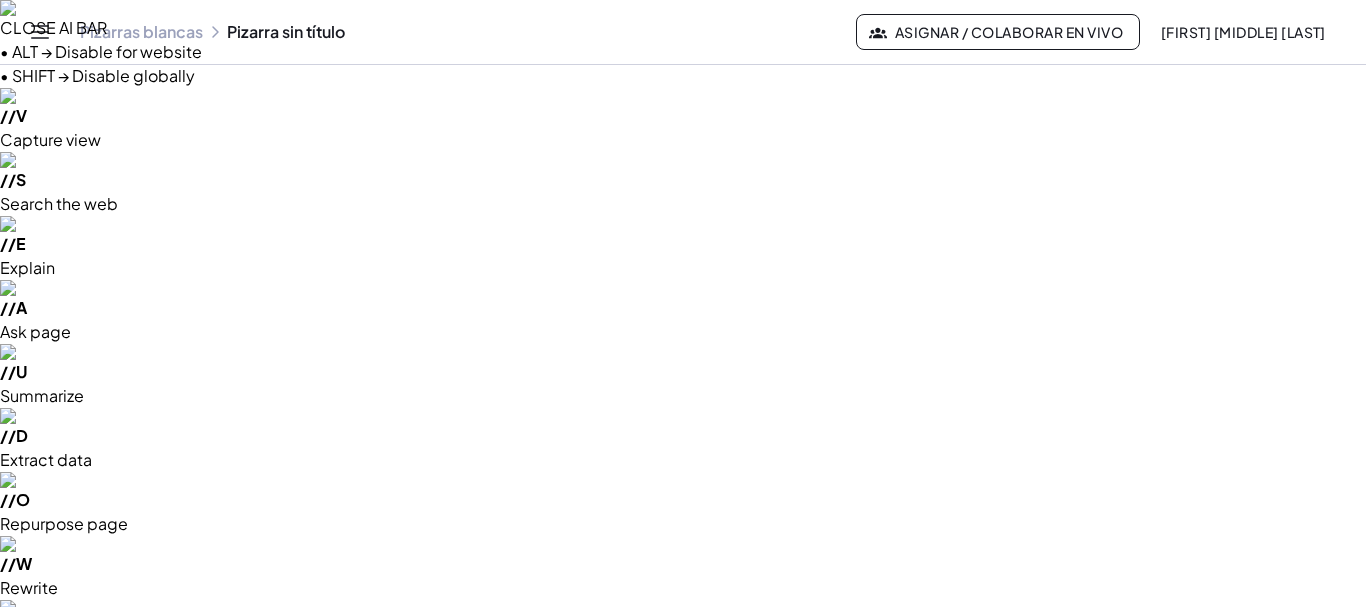 click on "**********" at bounding box center [195, 982] 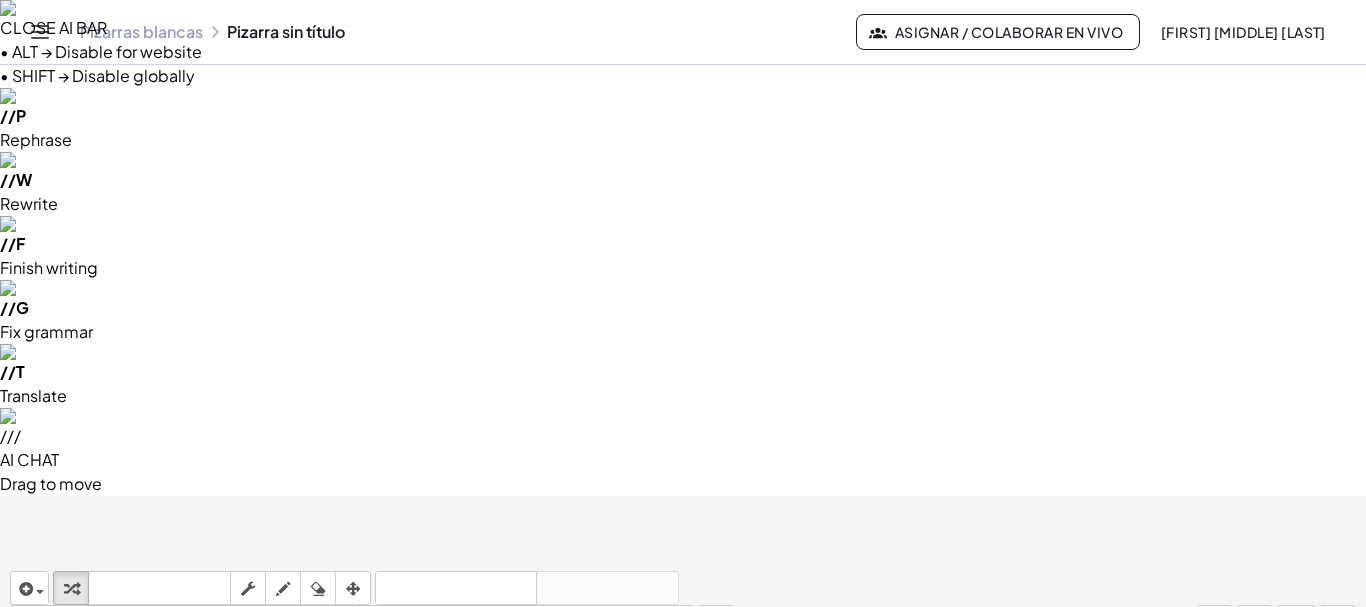 click on "**********" at bounding box center [195, 726] 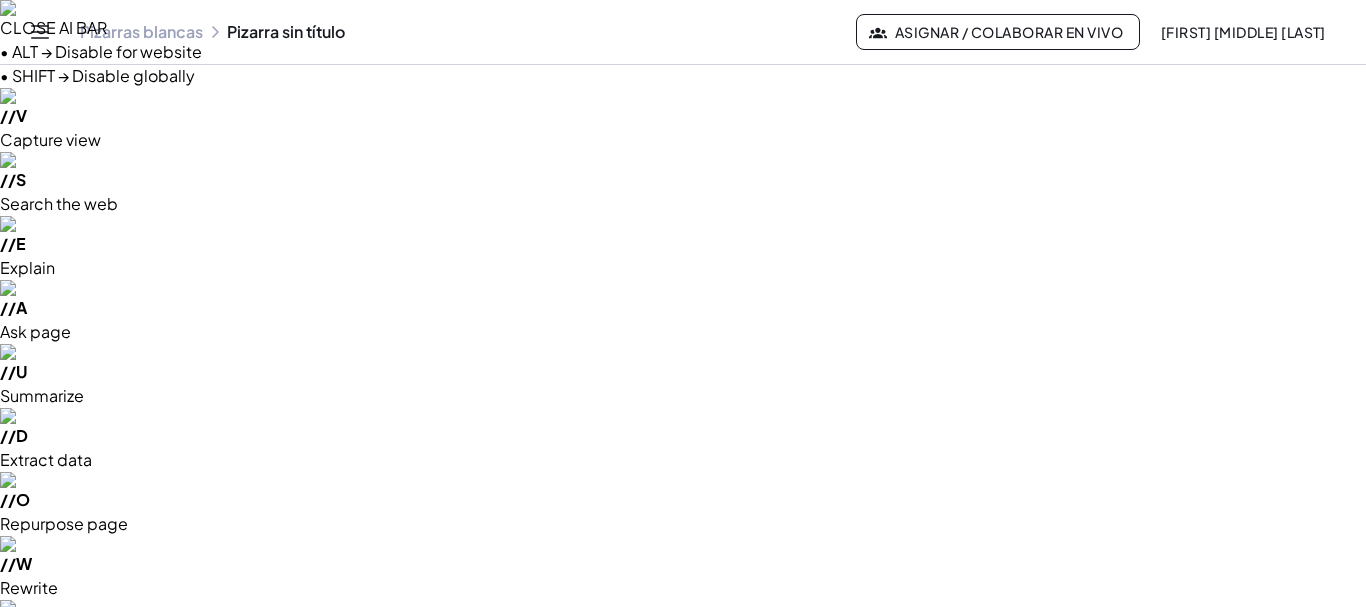 click on "-" at bounding box center [381, 944] 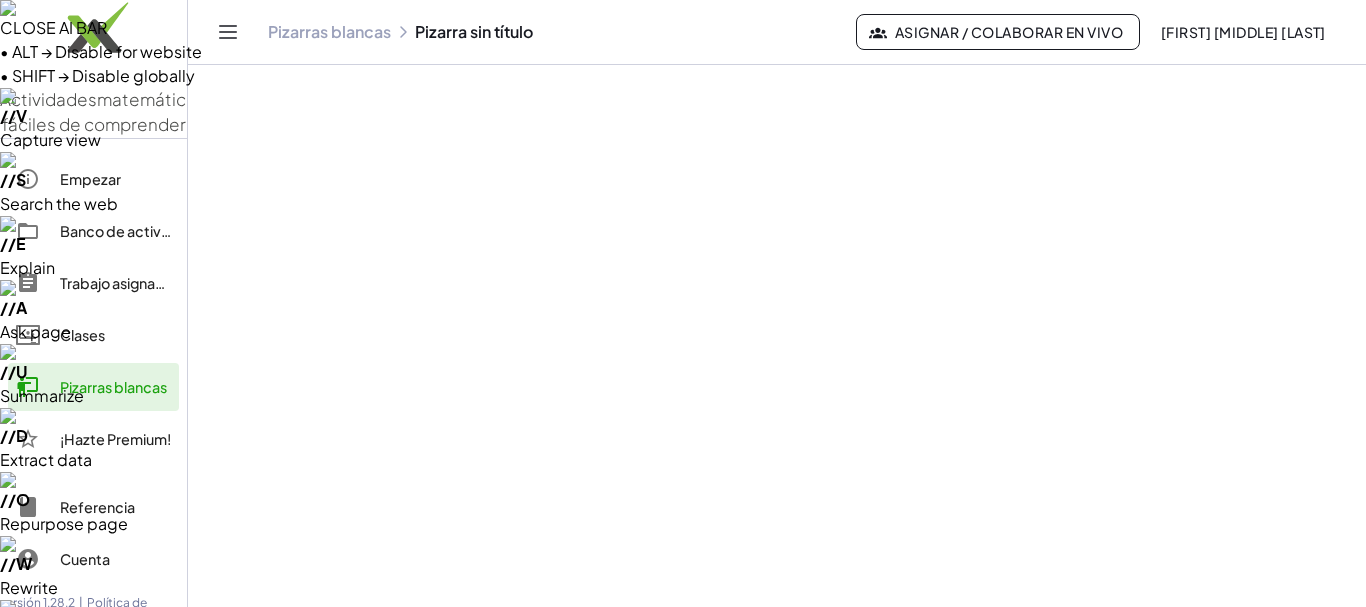 click at bounding box center (777, 1341) 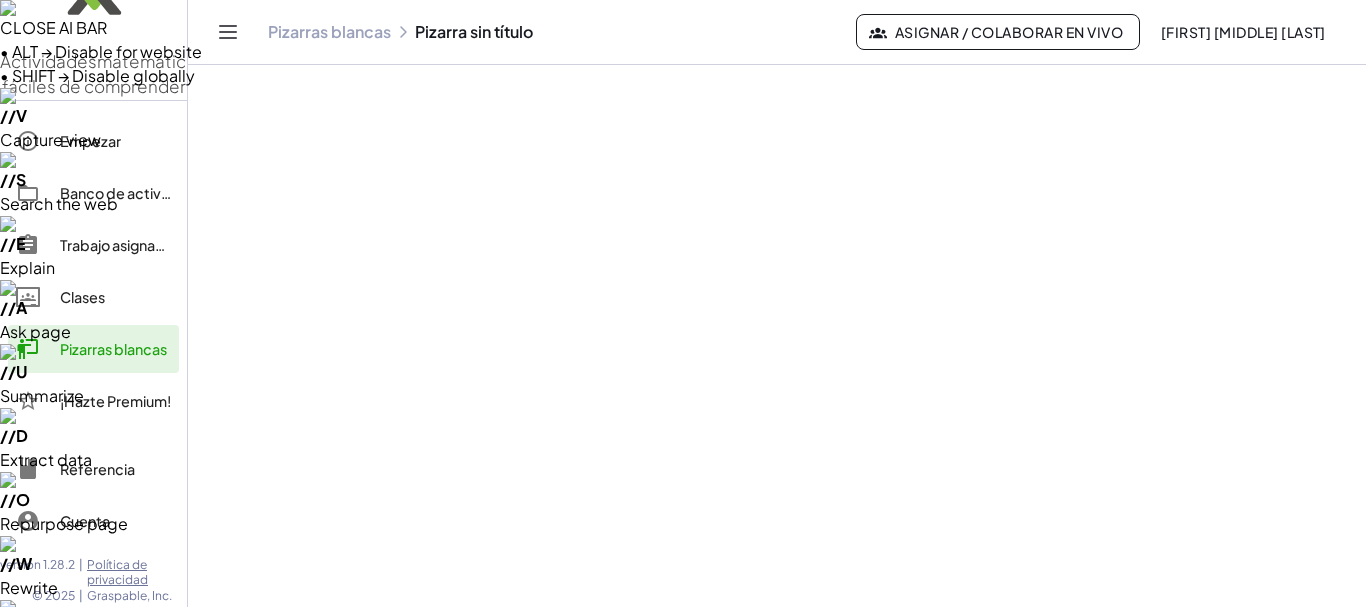 scroll, scrollTop: 0, scrollLeft: 0, axis: both 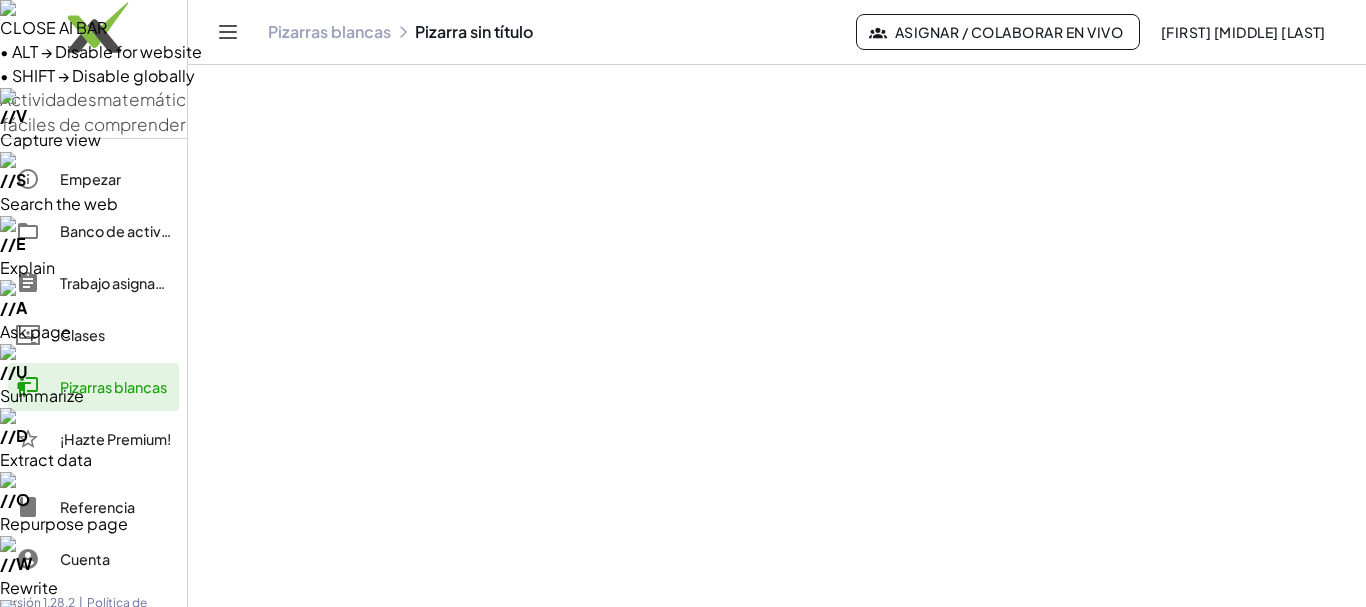 click on "Fórmulas" at bounding box center [244, 1343] 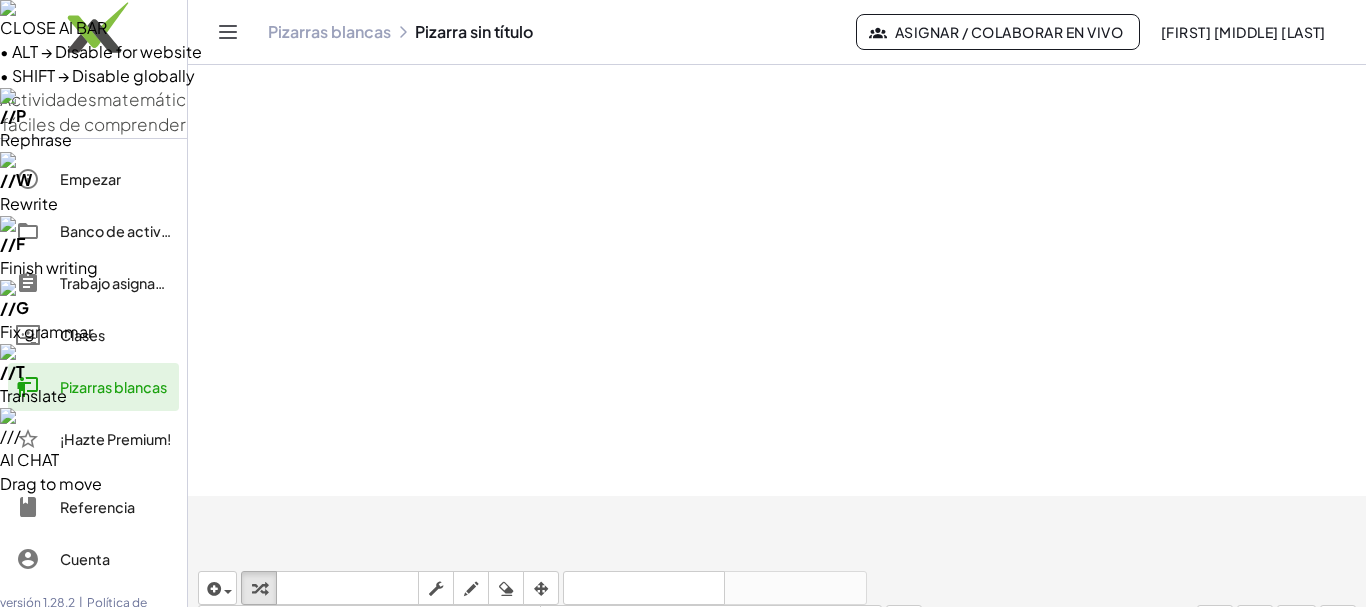 click on "**********" at bounding box center (473, 727) 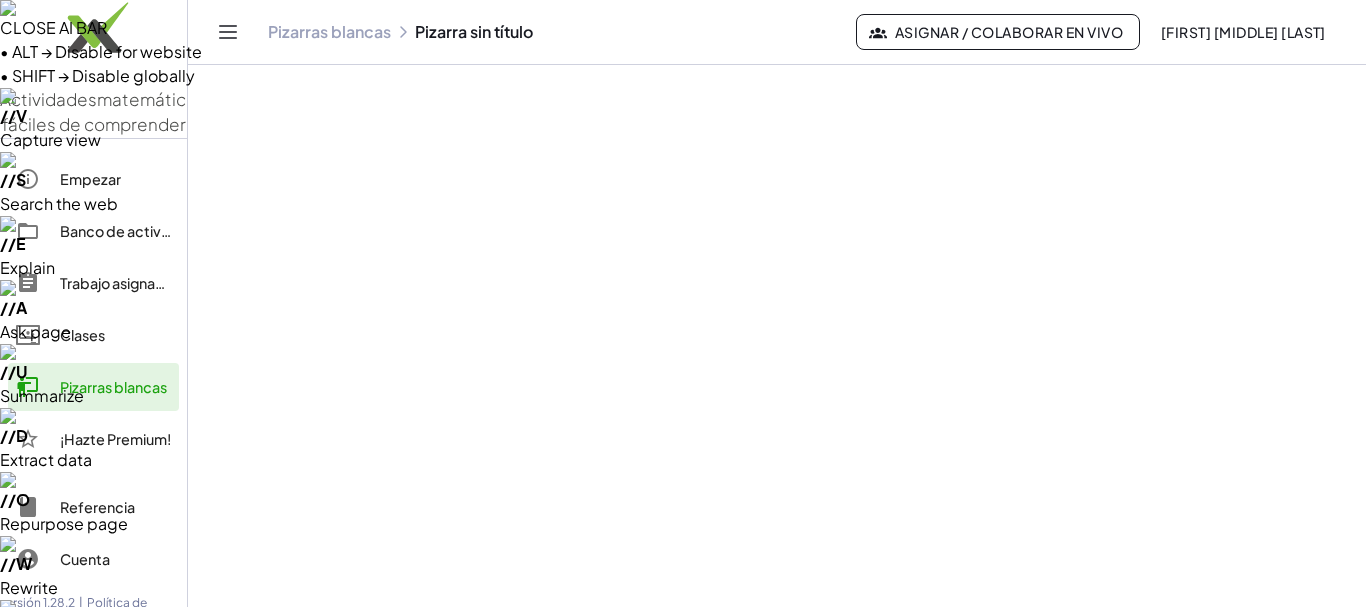 click on "Actividades  matemáticas fáciles de comprender" at bounding box center (93, 69) 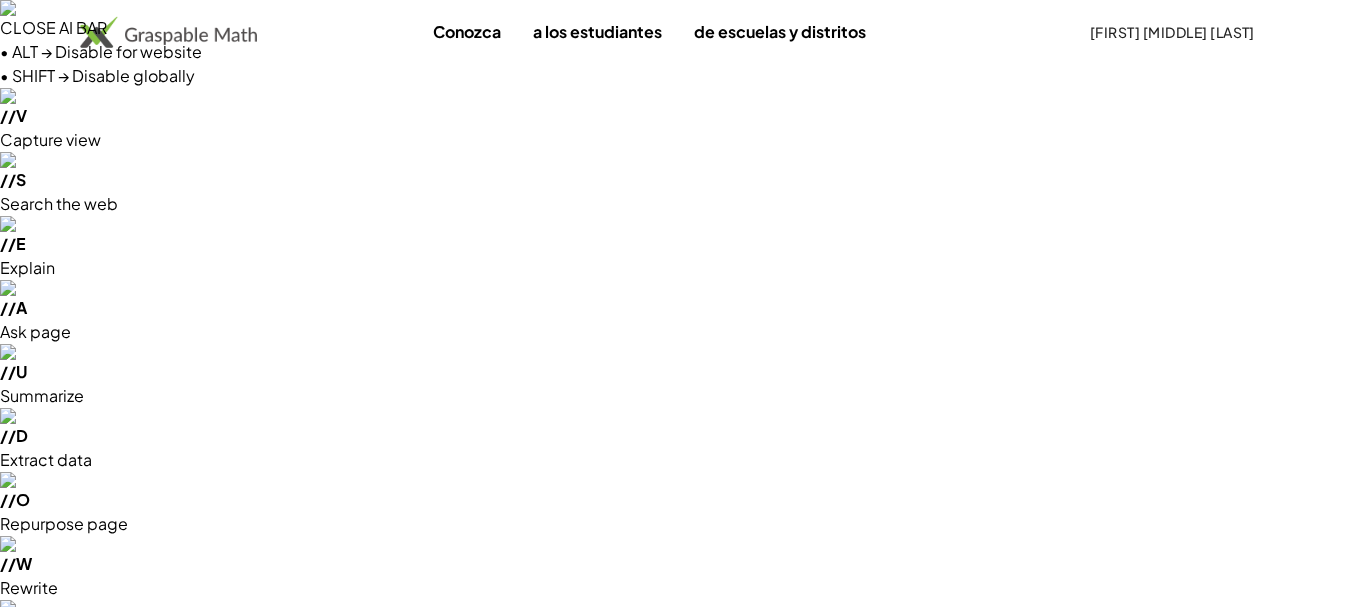 click on "Pizarra de matemáticas abierta" at bounding box center [253, 1240] 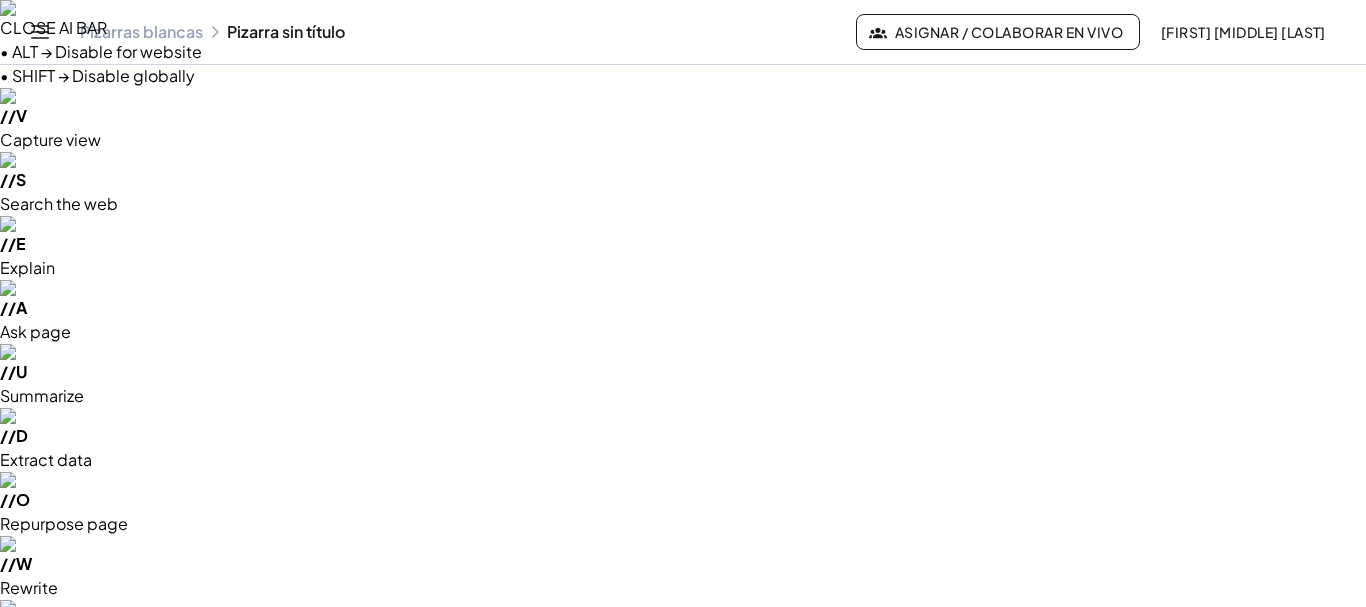 click at bounding box center (35, 847) 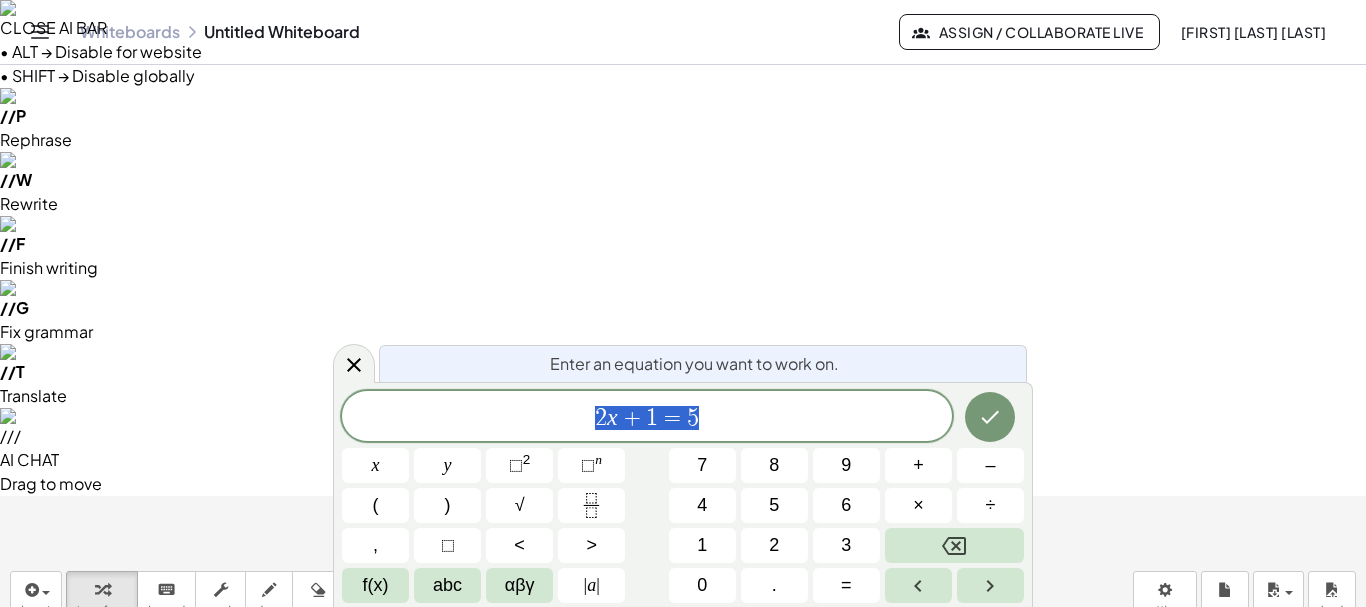 scroll, scrollTop: 0, scrollLeft: 0, axis: both 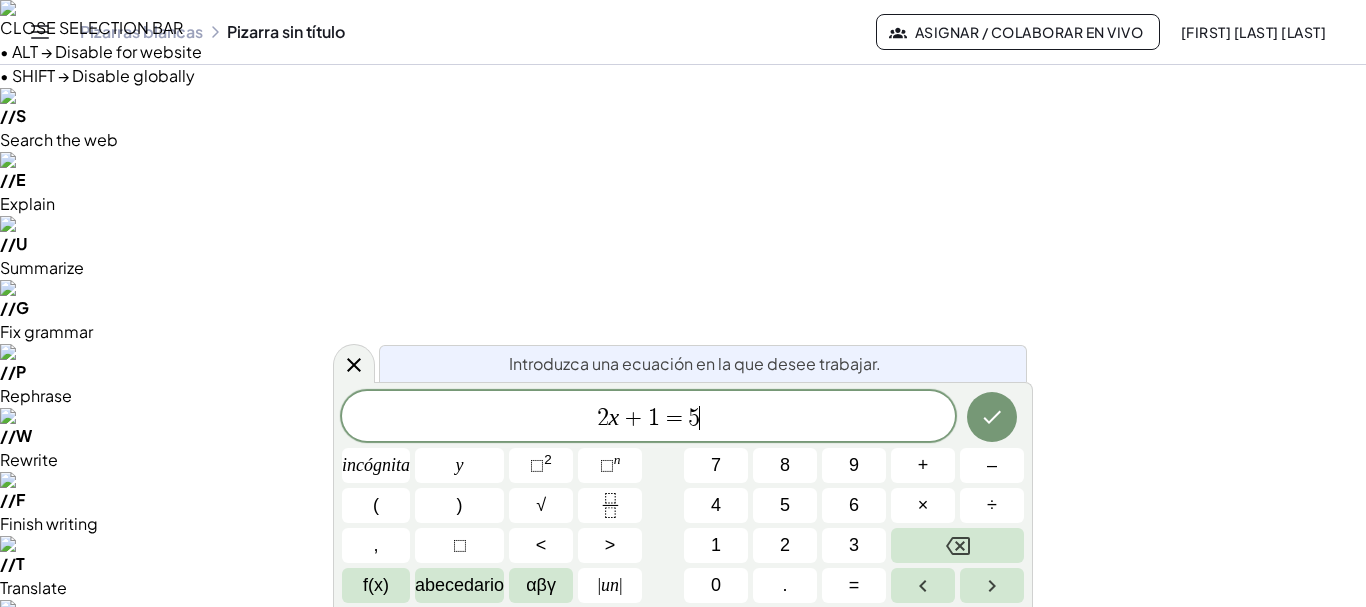 click on "2 x + 1 = 5 ​" at bounding box center [648, 418] 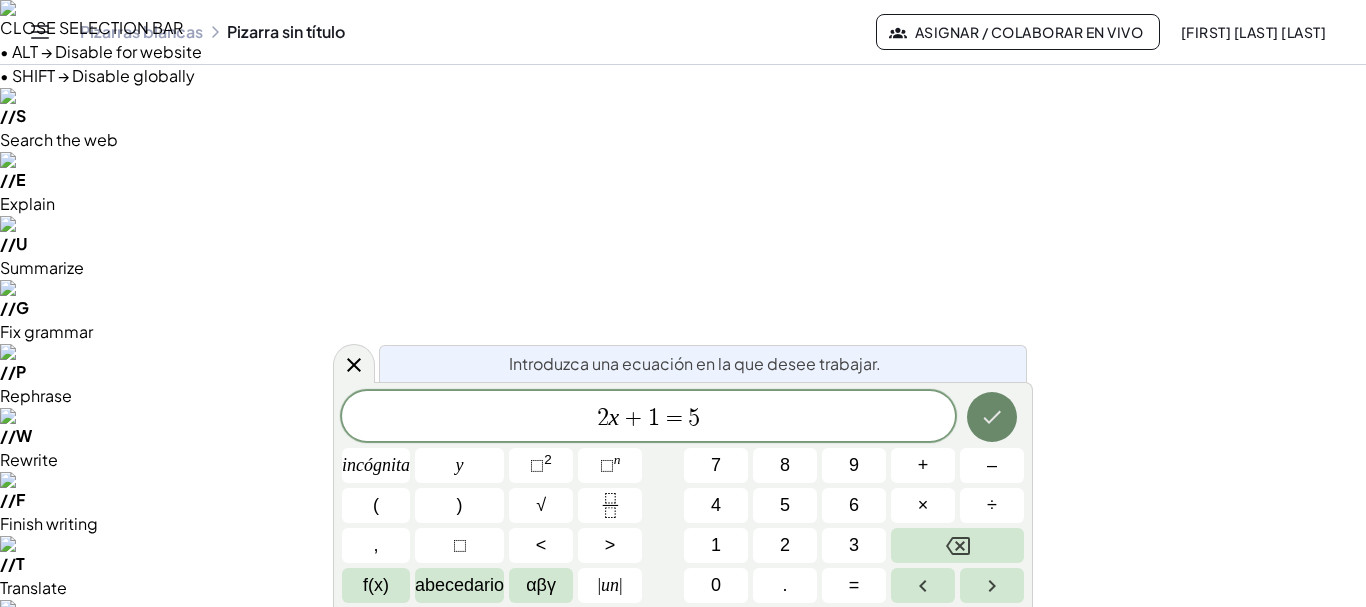 click at bounding box center [992, 417] 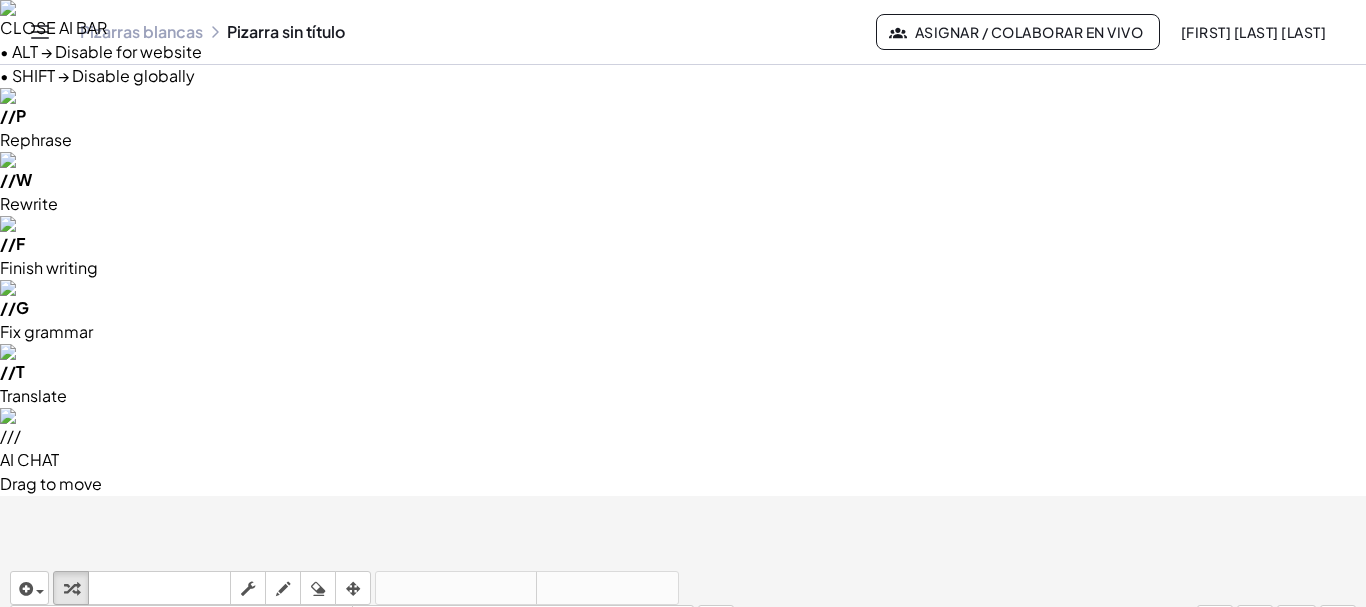 drag, startPoint x: 236, startPoint y: 236, endPoint x: 392, endPoint y: 231, distance: 156.08011 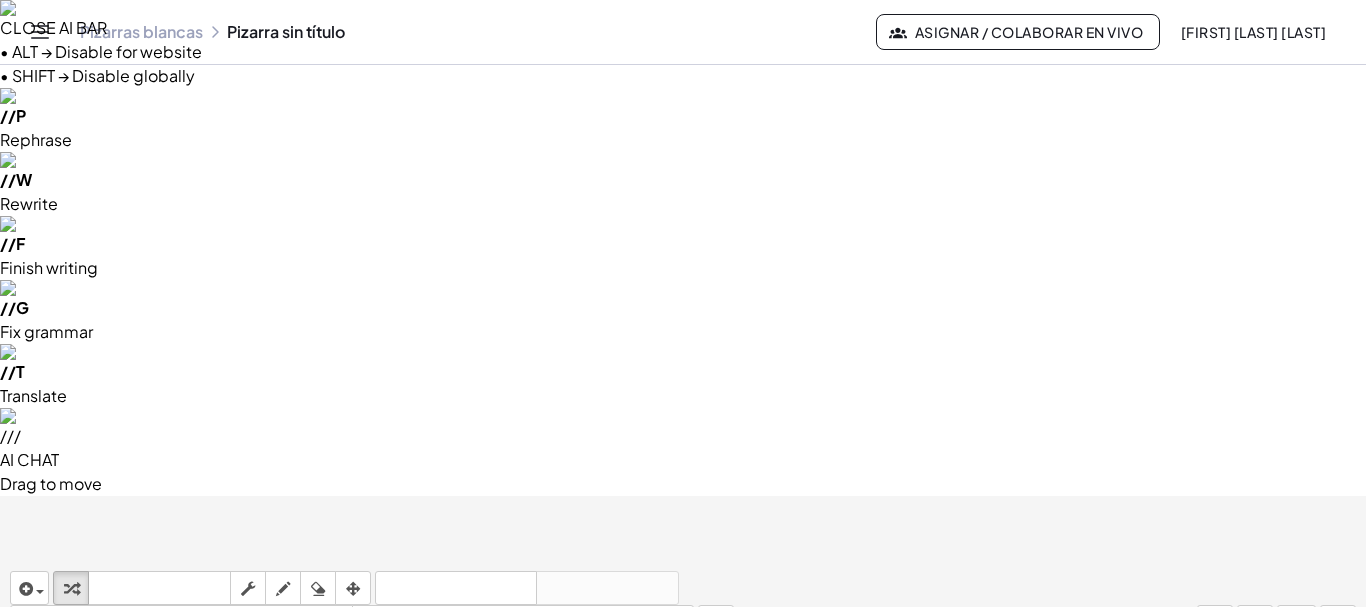 scroll, scrollTop: 0, scrollLeft: 0, axis: both 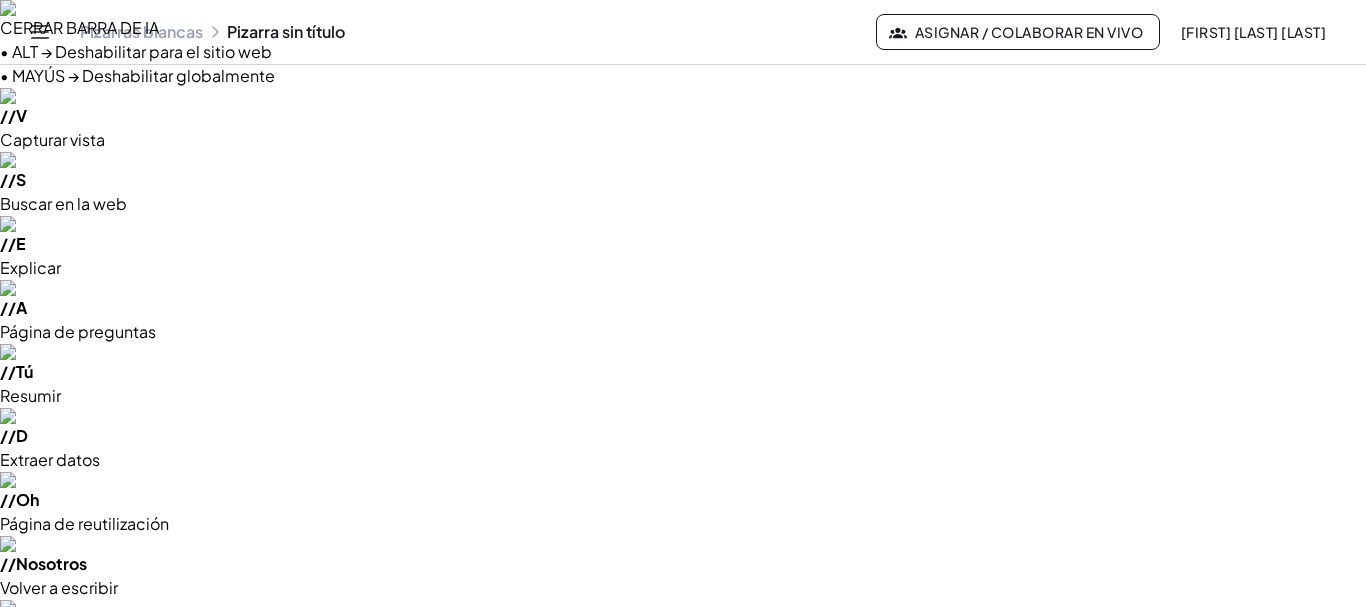 drag, startPoint x: 412, startPoint y: 373, endPoint x: 249, endPoint y: 370, distance: 163.0276 